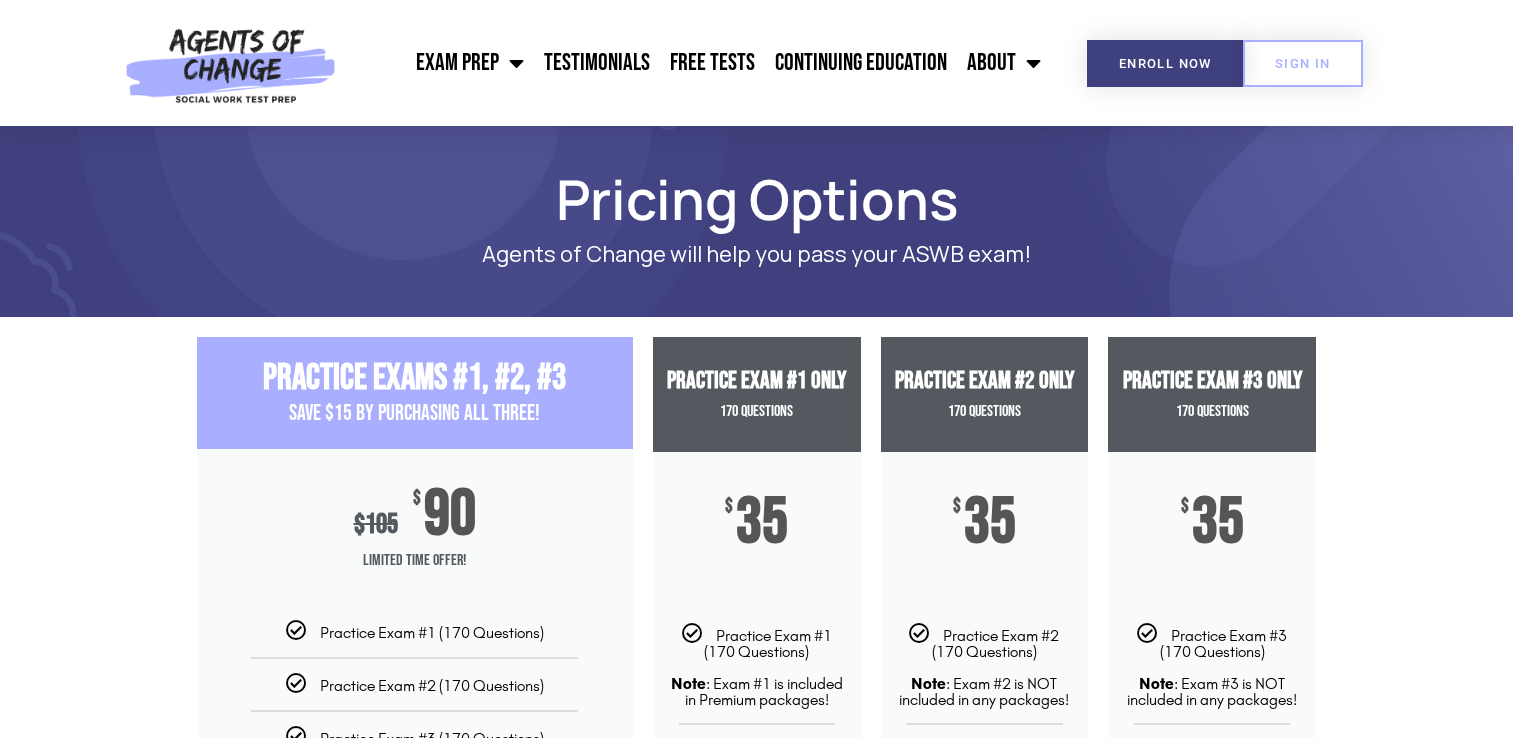 scroll, scrollTop: 0, scrollLeft: 0, axis: both 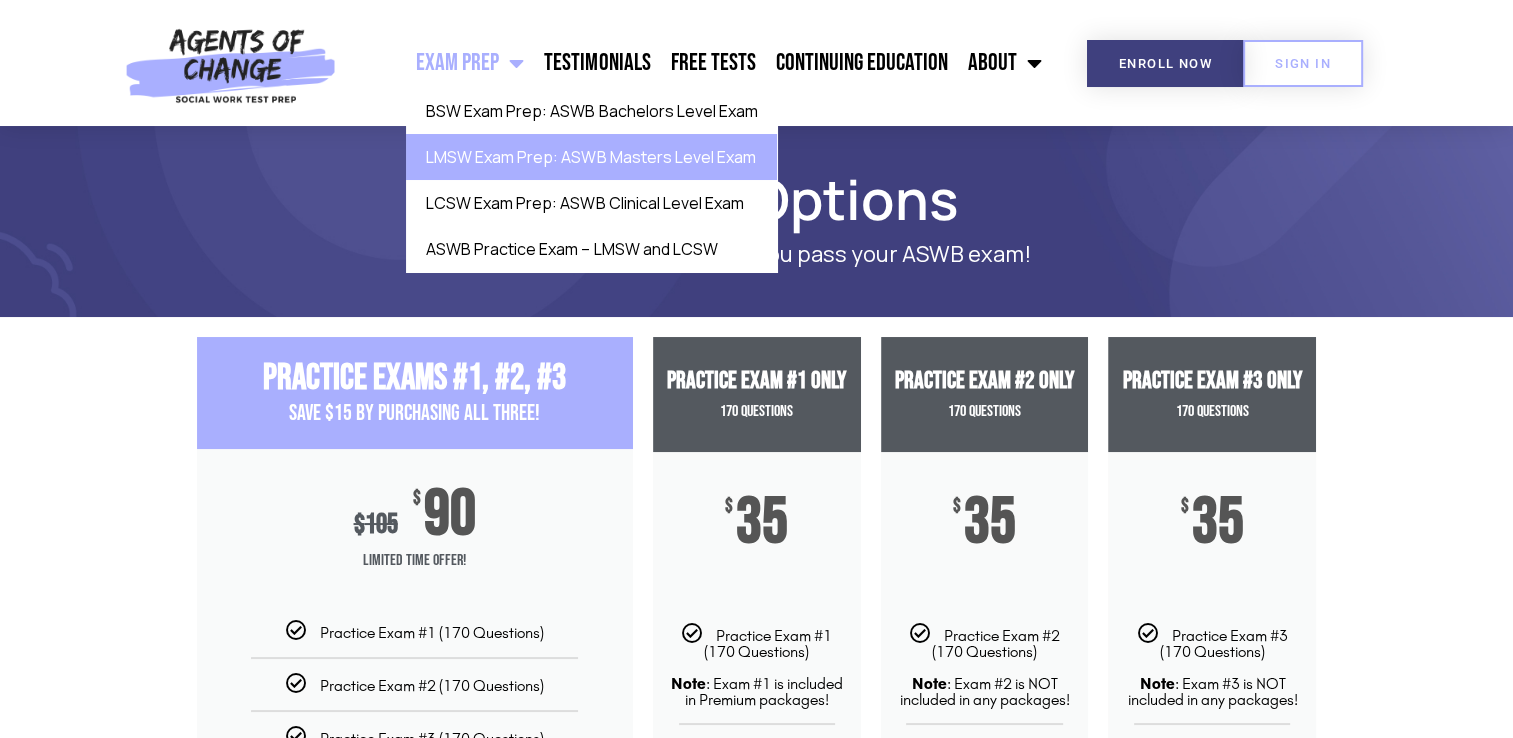 click on "LMSW Exam Prep: ASWB Masters Level Exam" 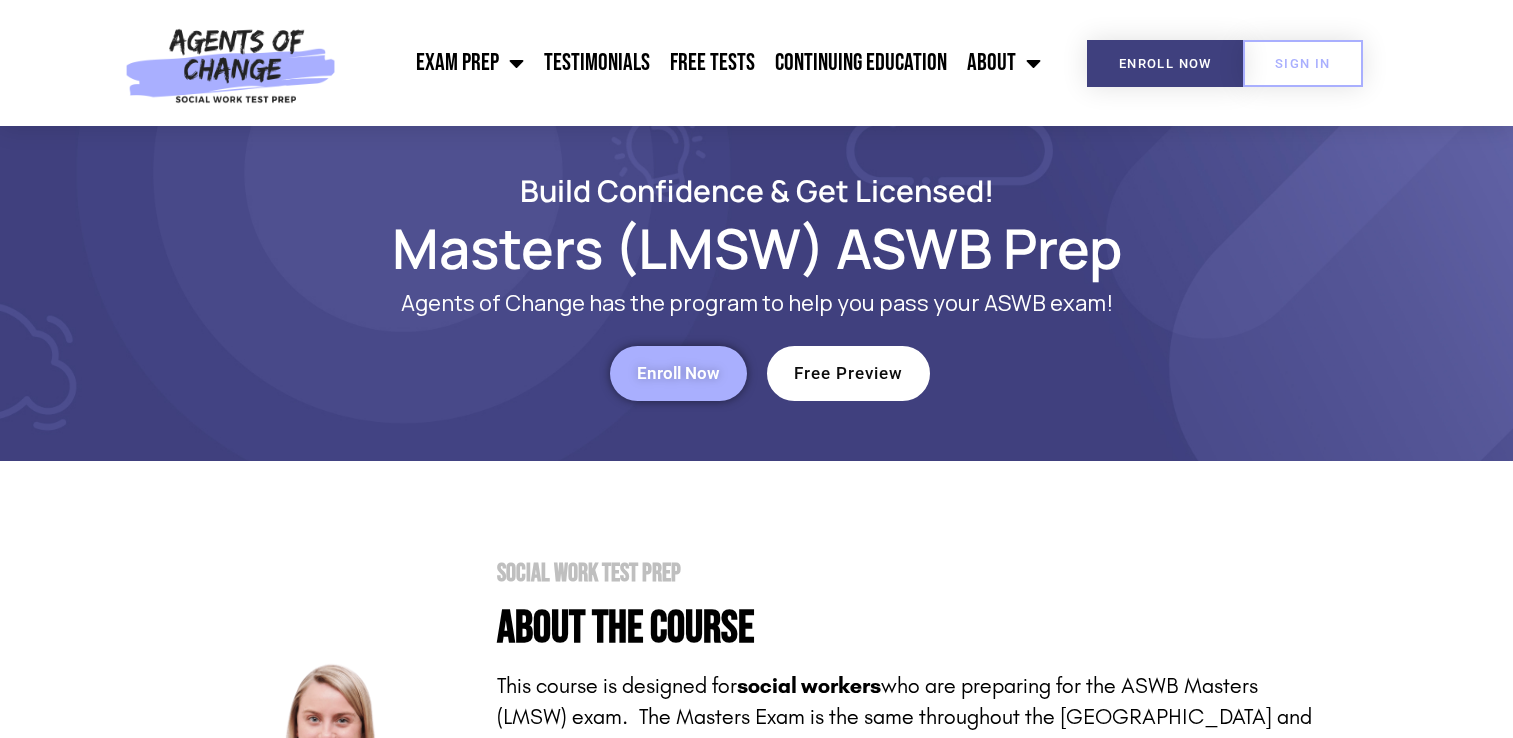 scroll, scrollTop: 0, scrollLeft: 0, axis: both 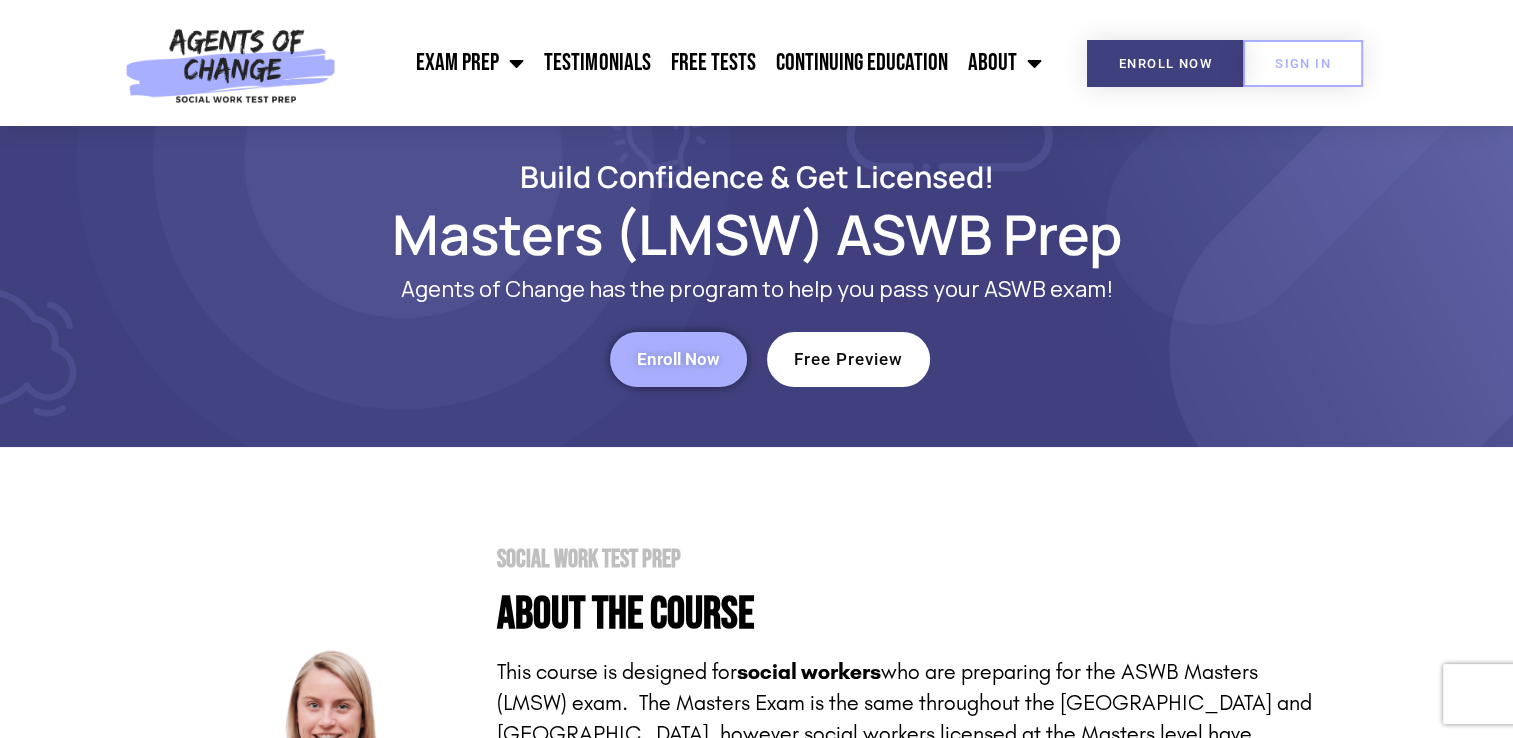 click on "Enroll Now" at bounding box center (678, 359) 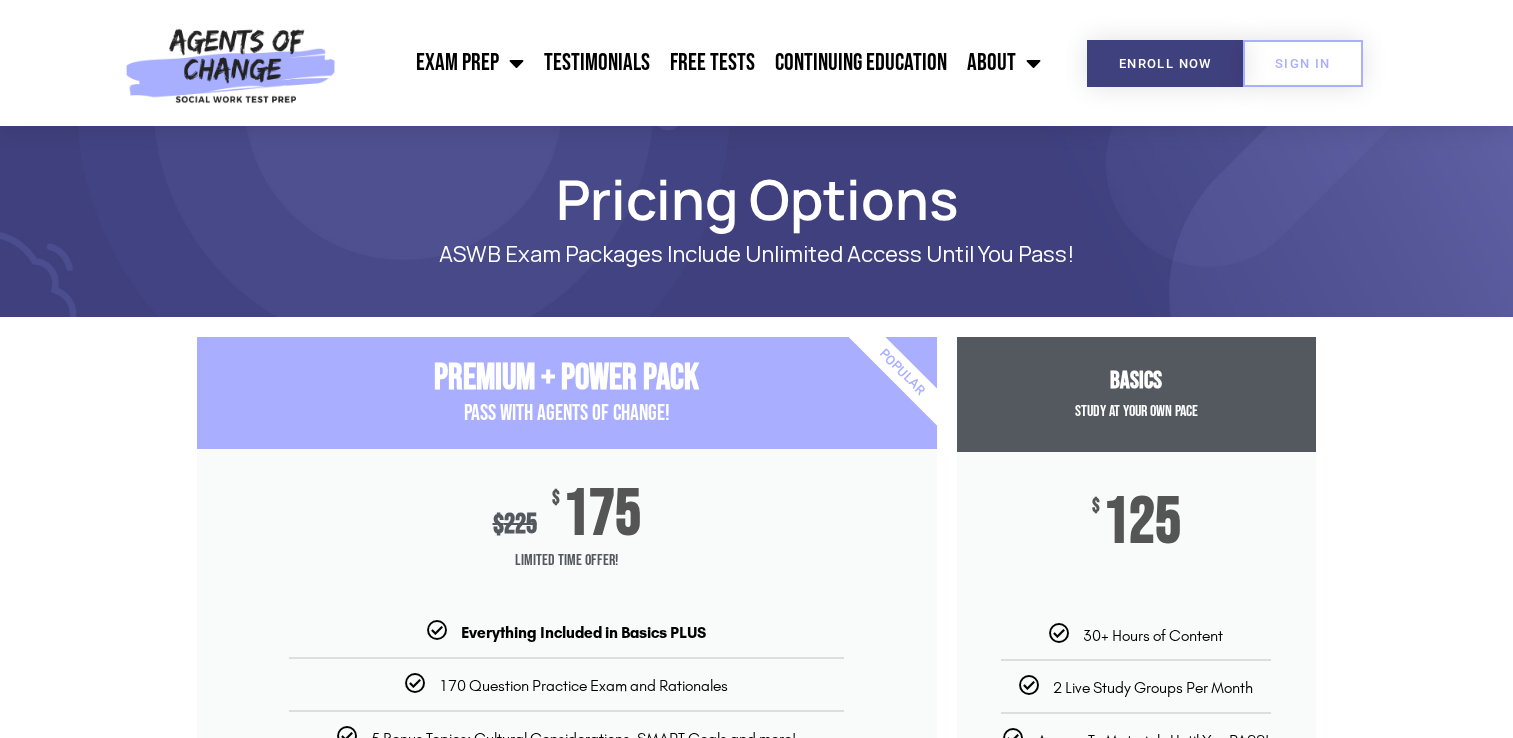 scroll, scrollTop: 0, scrollLeft: 0, axis: both 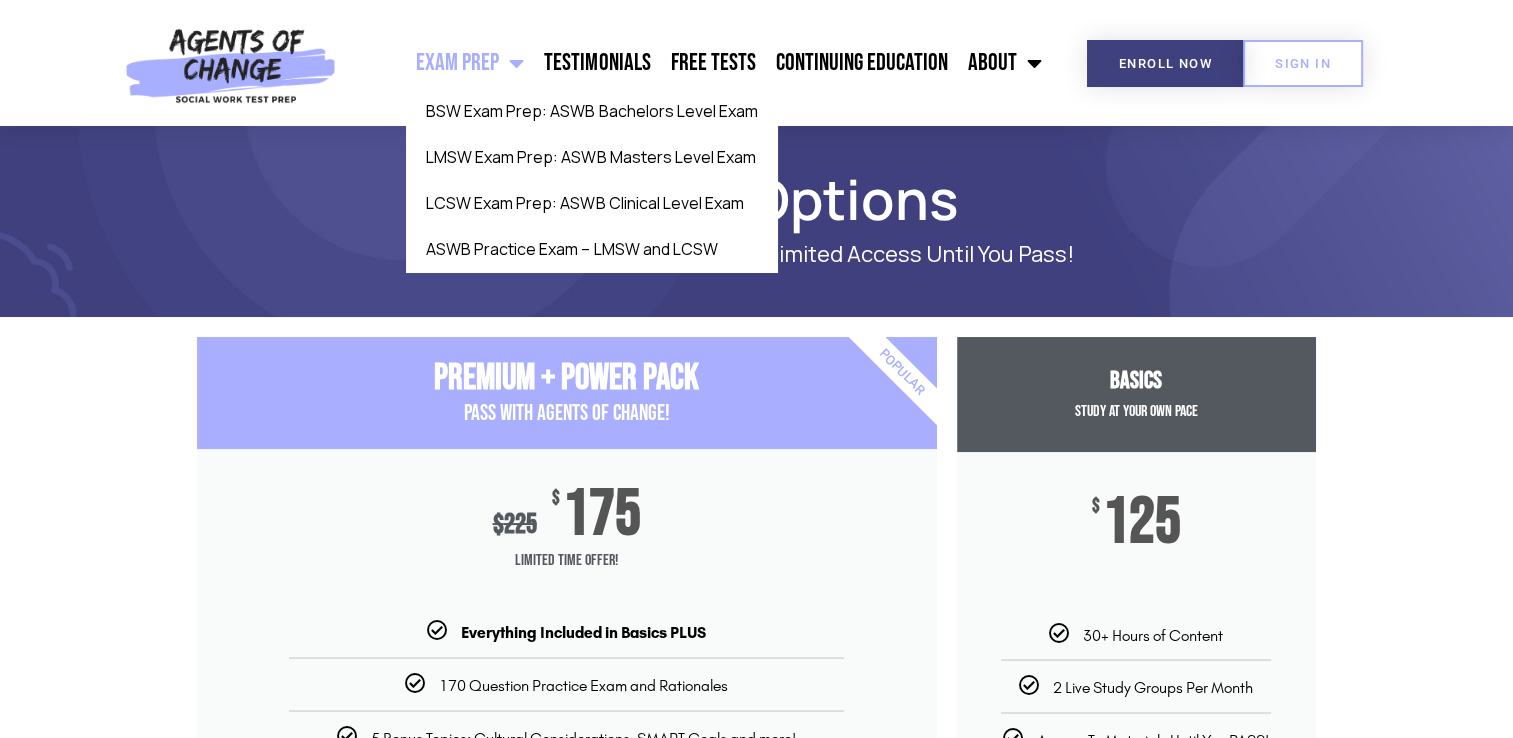 click on "Exam Prep" 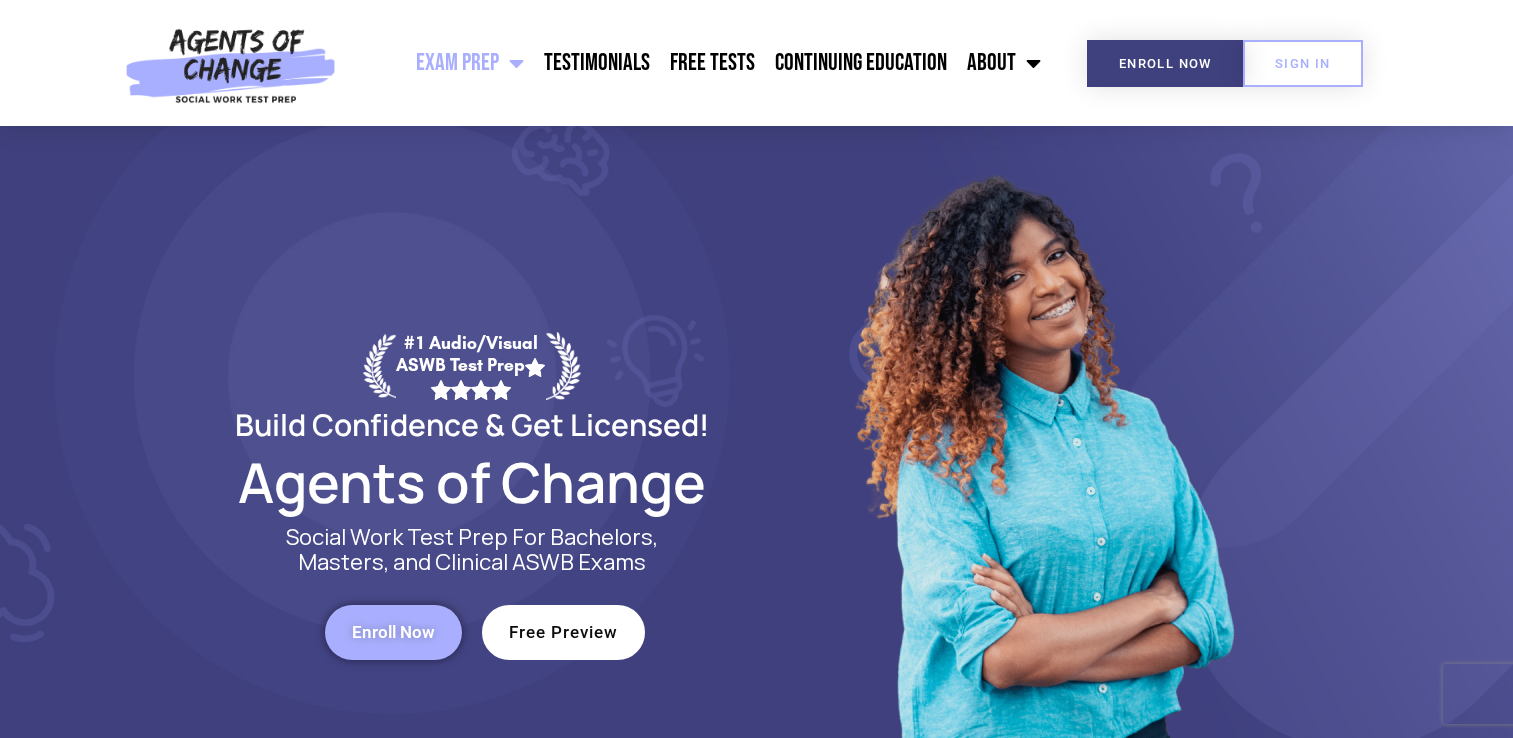 scroll, scrollTop: 0, scrollLeft: 0, axis: both 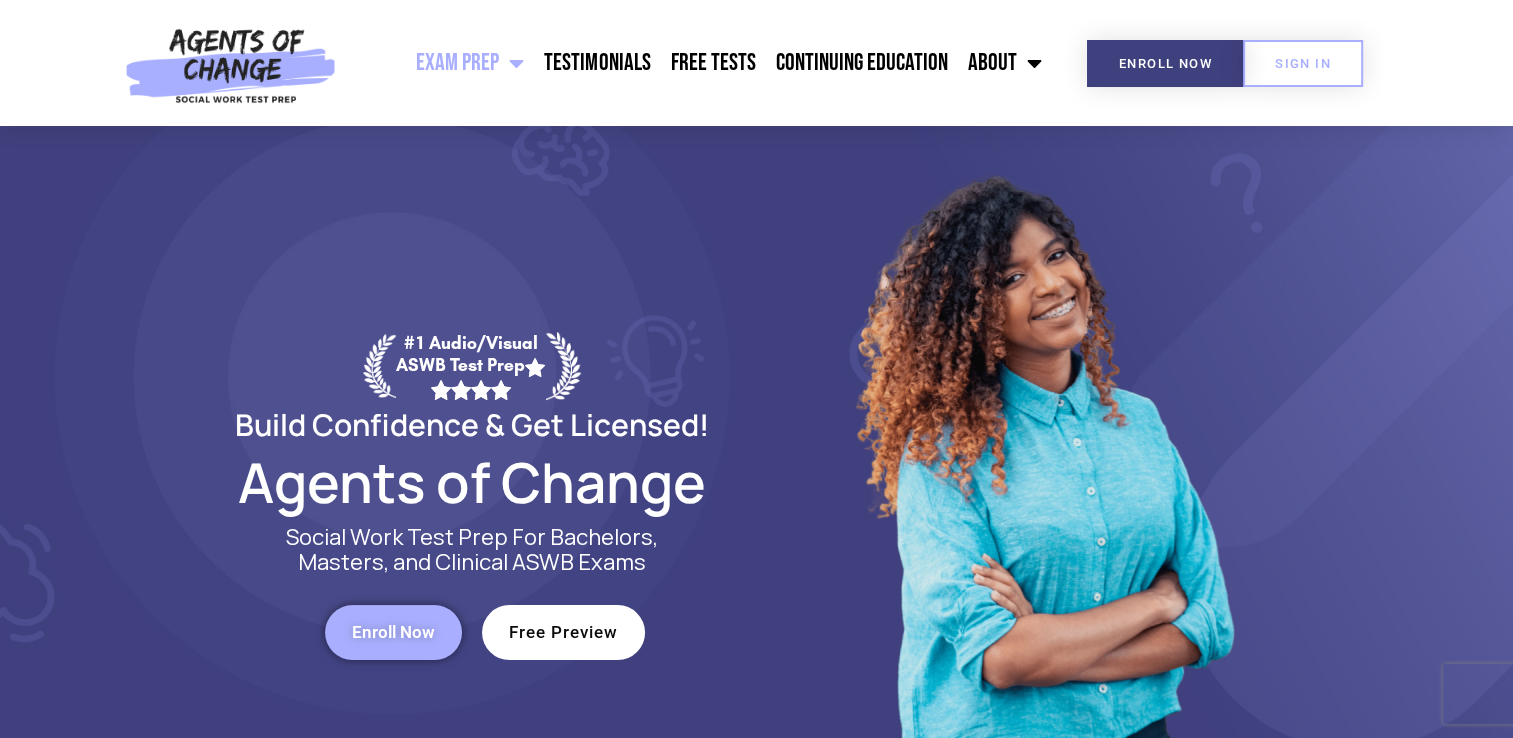 click on "Exam Prep" 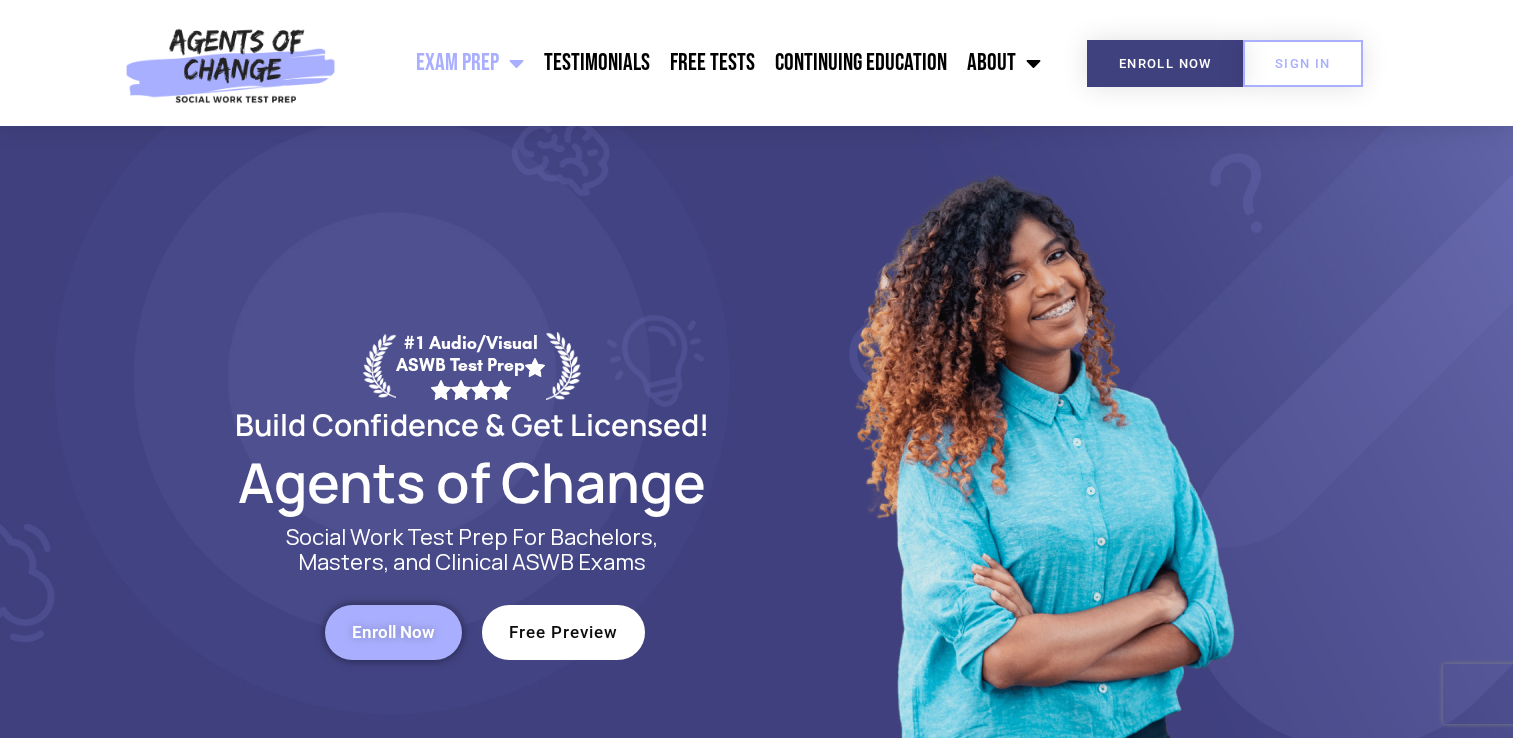 click on "Exam Prep" 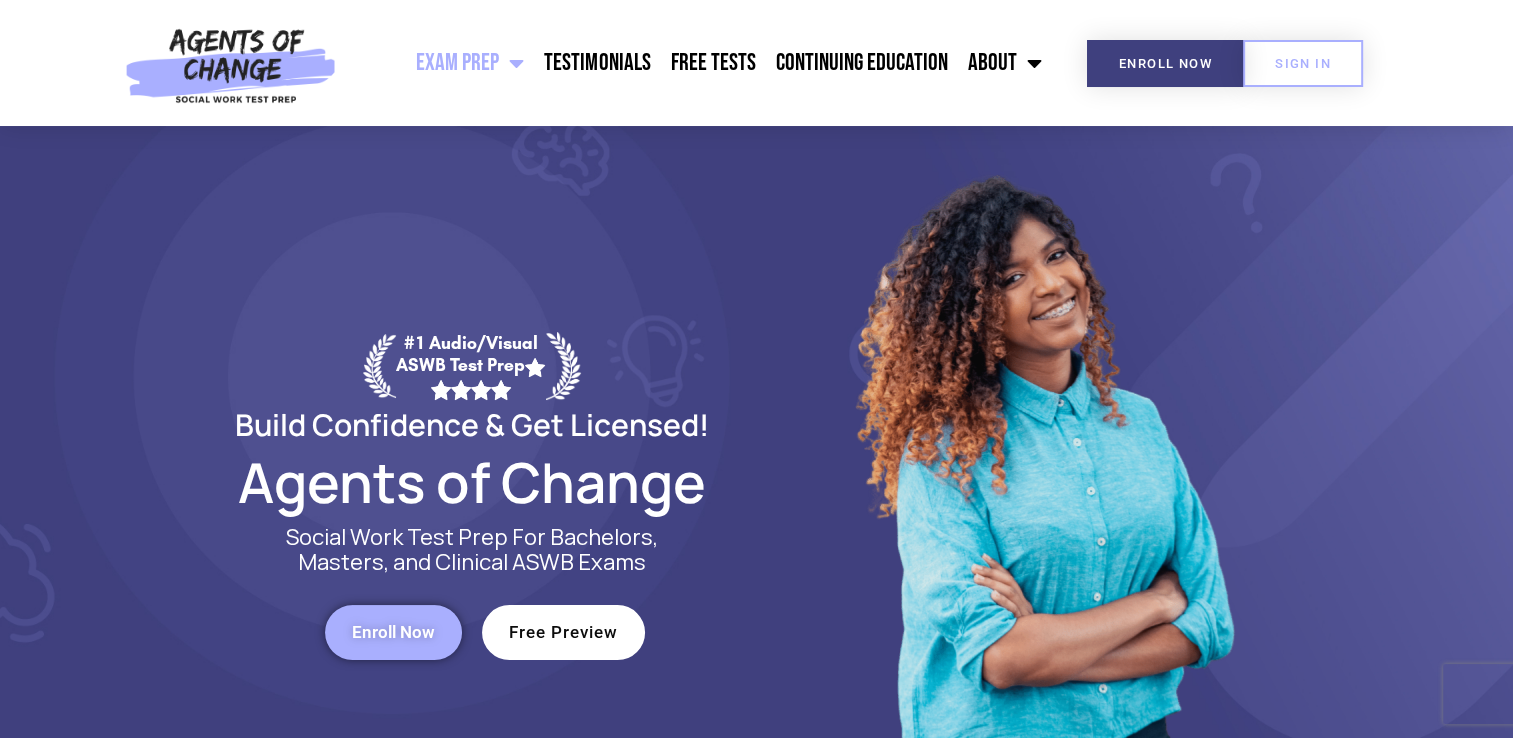 scroll, scrollTop: 0, scrollLeft: 0, axis: both 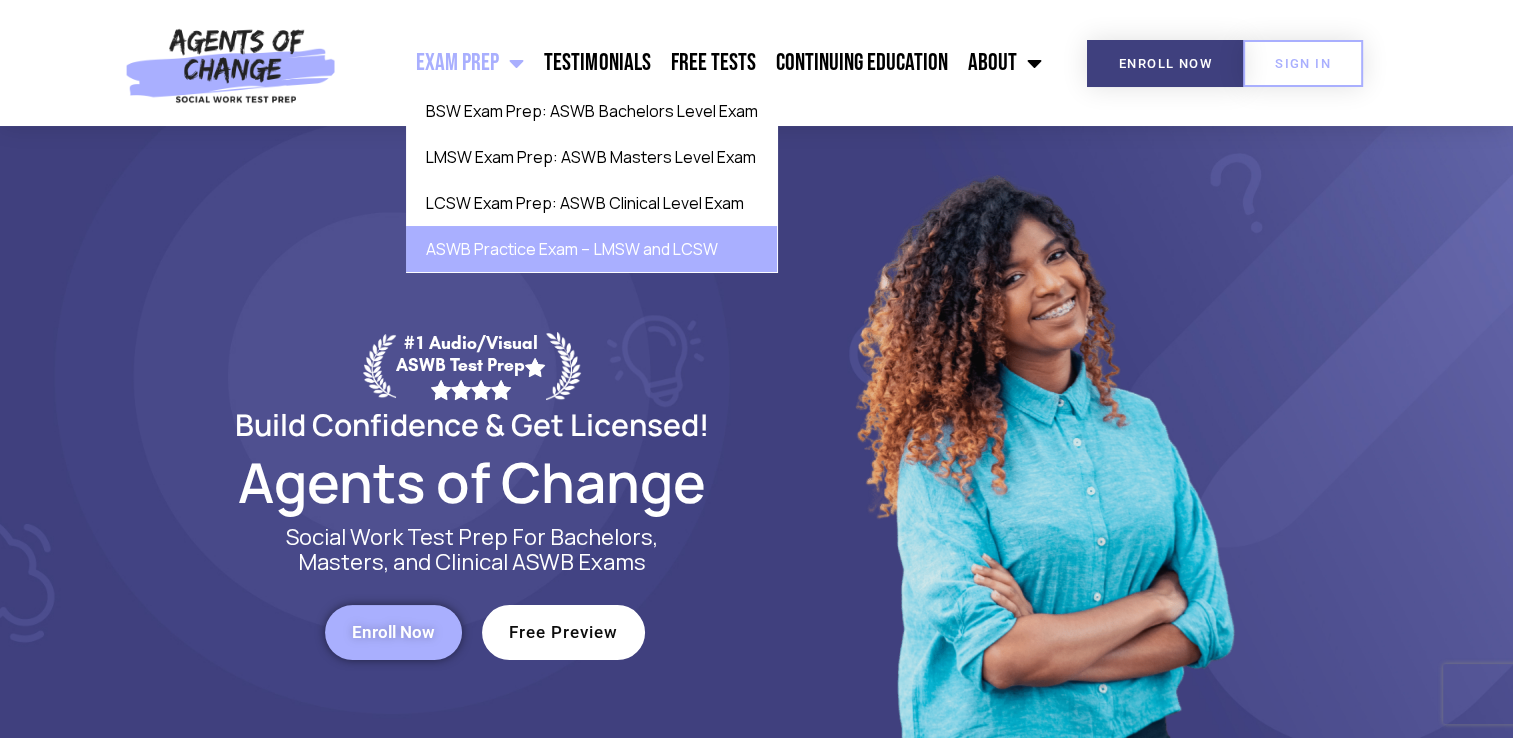 click on "ASWB Practice Exam – LMSW and LCSW" 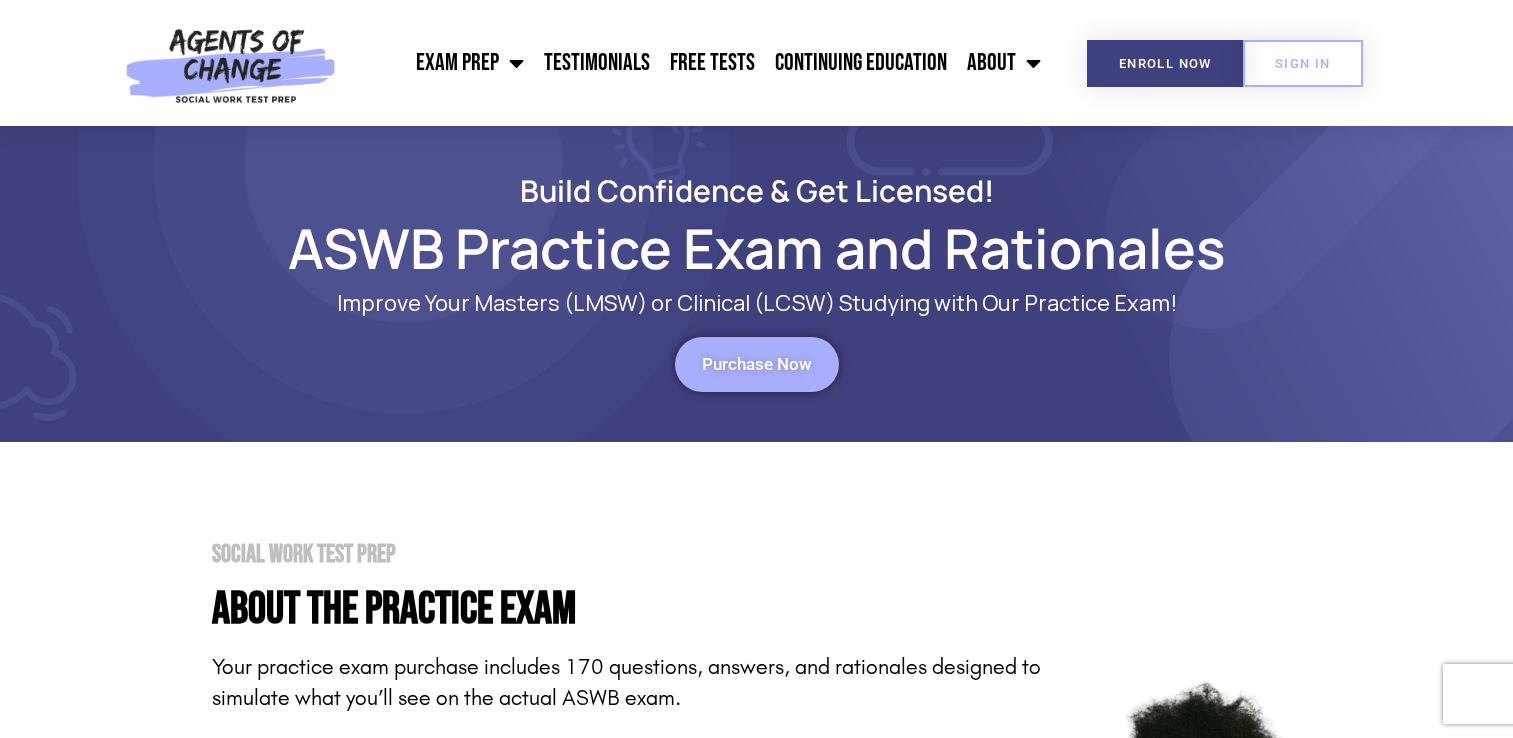 scroll, scrollTop: 0, scrollLeft: 0, axis: both 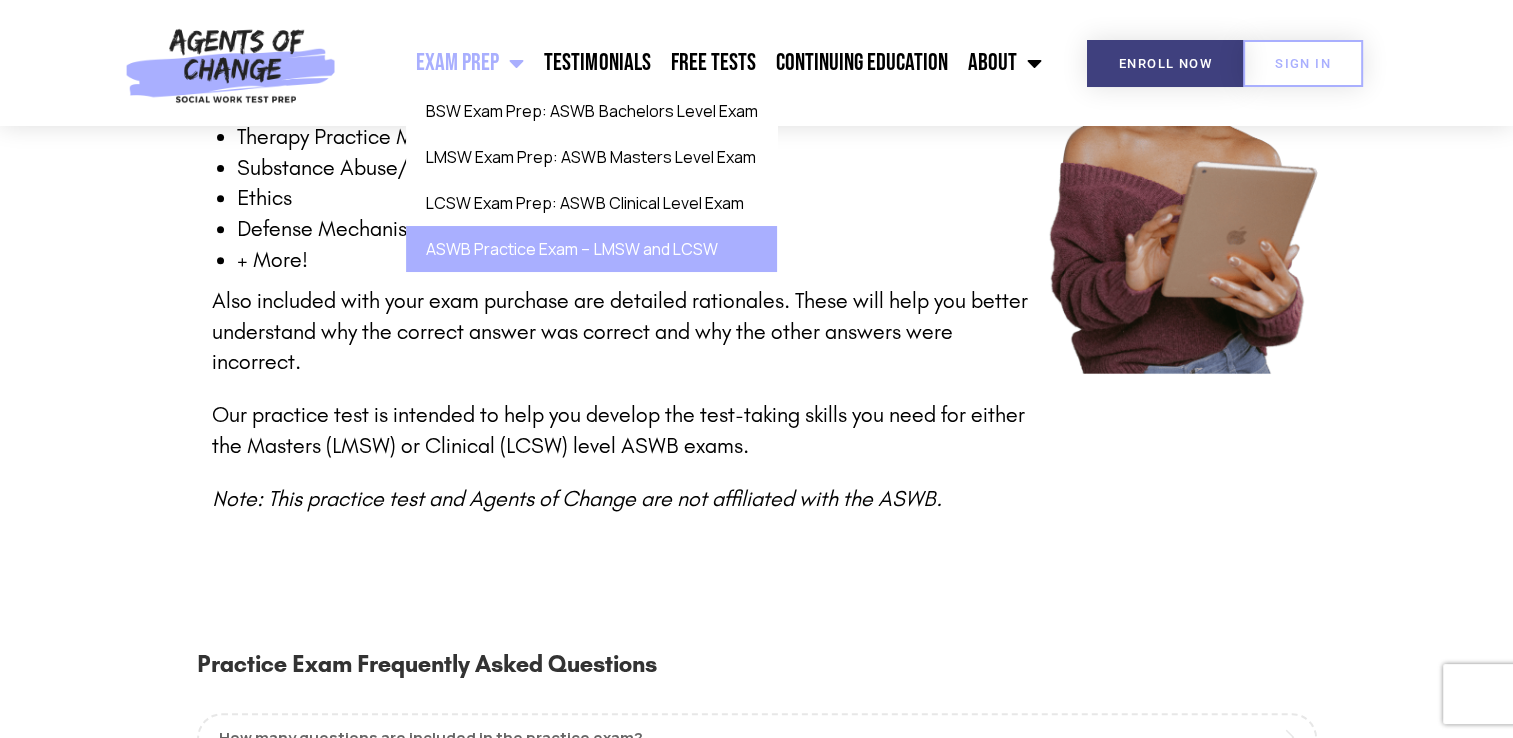 click on "Exam Prep" 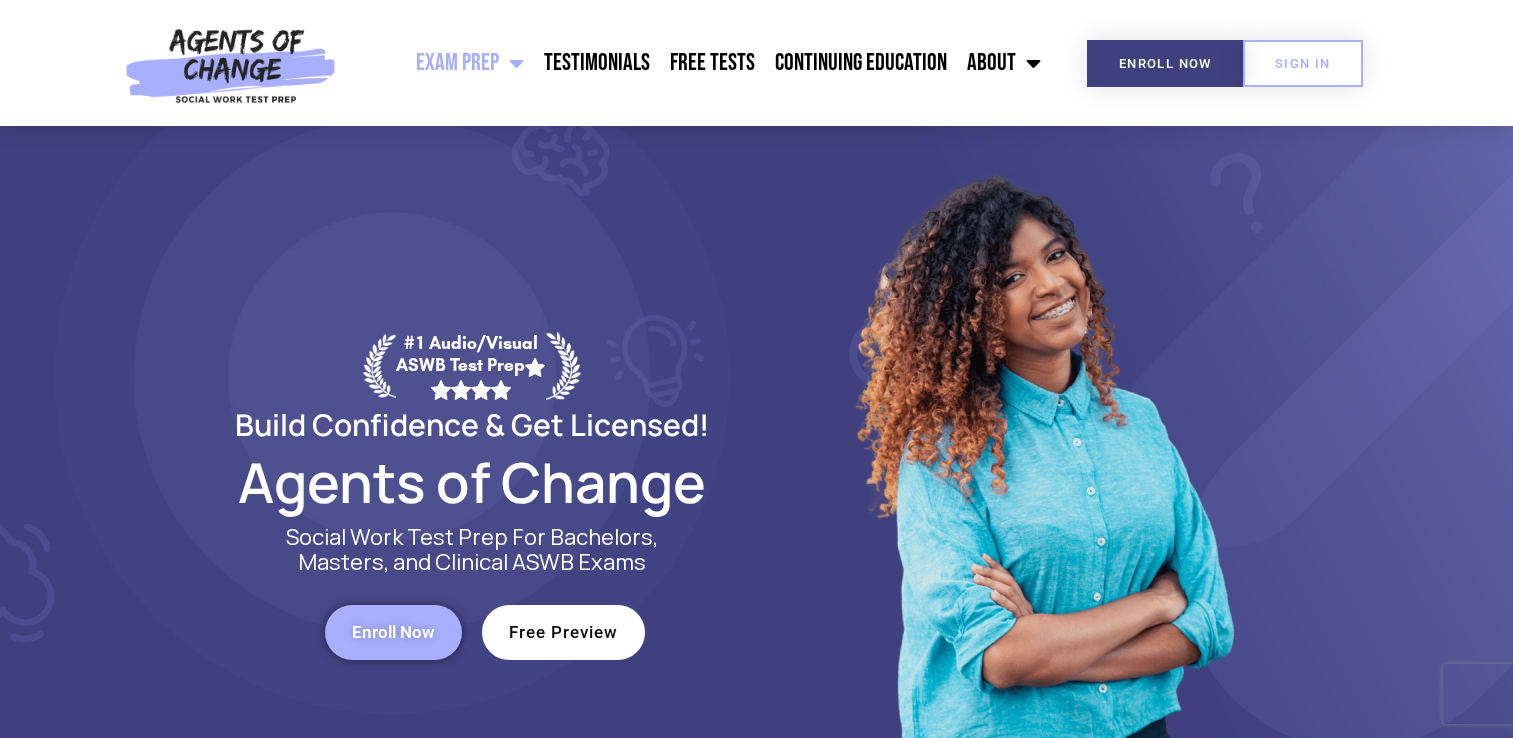 scroll, scrollTop: 0, scrollLeft: 0, axis: both 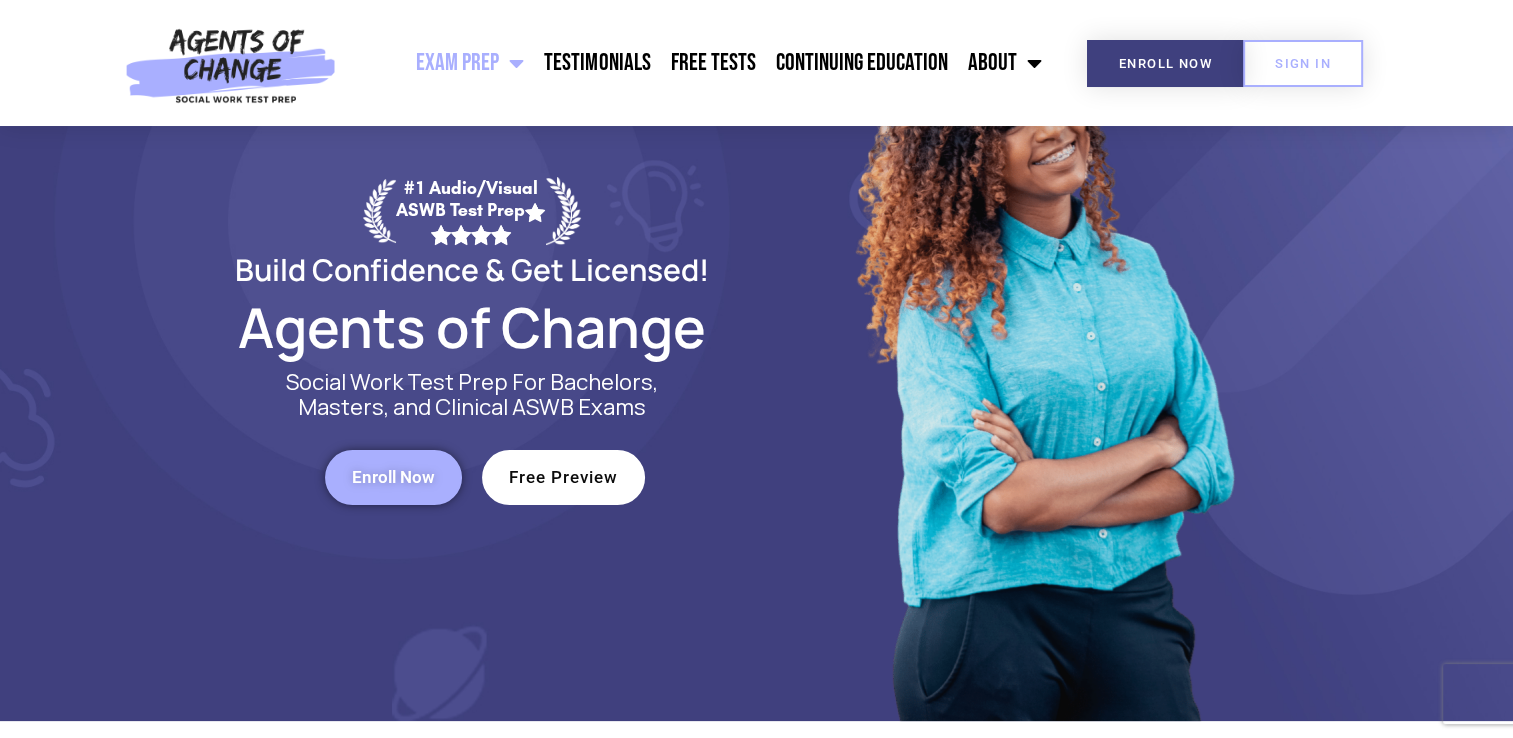 click on "Enroll Now" at bounding box center [393, 477] 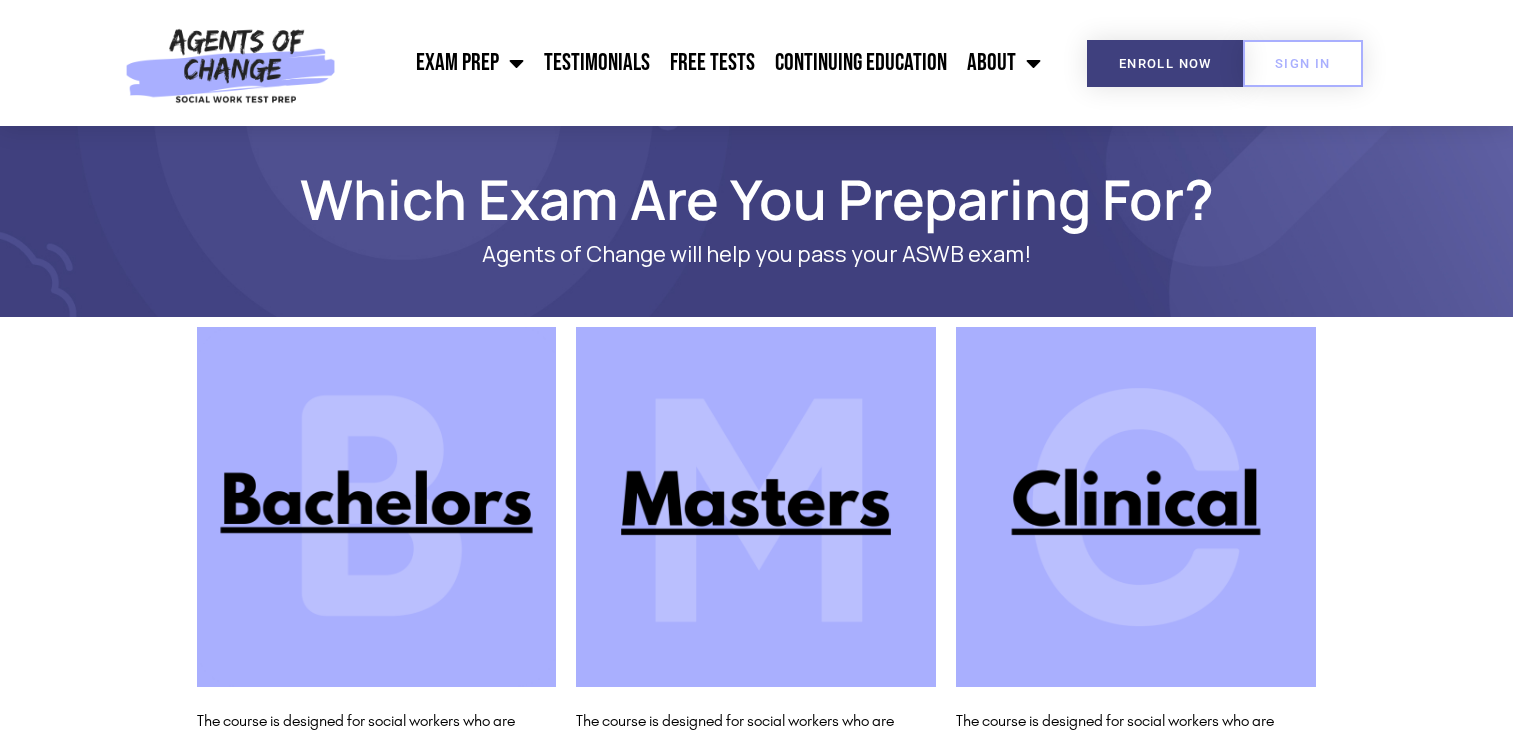 scroll, scrollTop: 0, scrollLeft: 0, axis: both 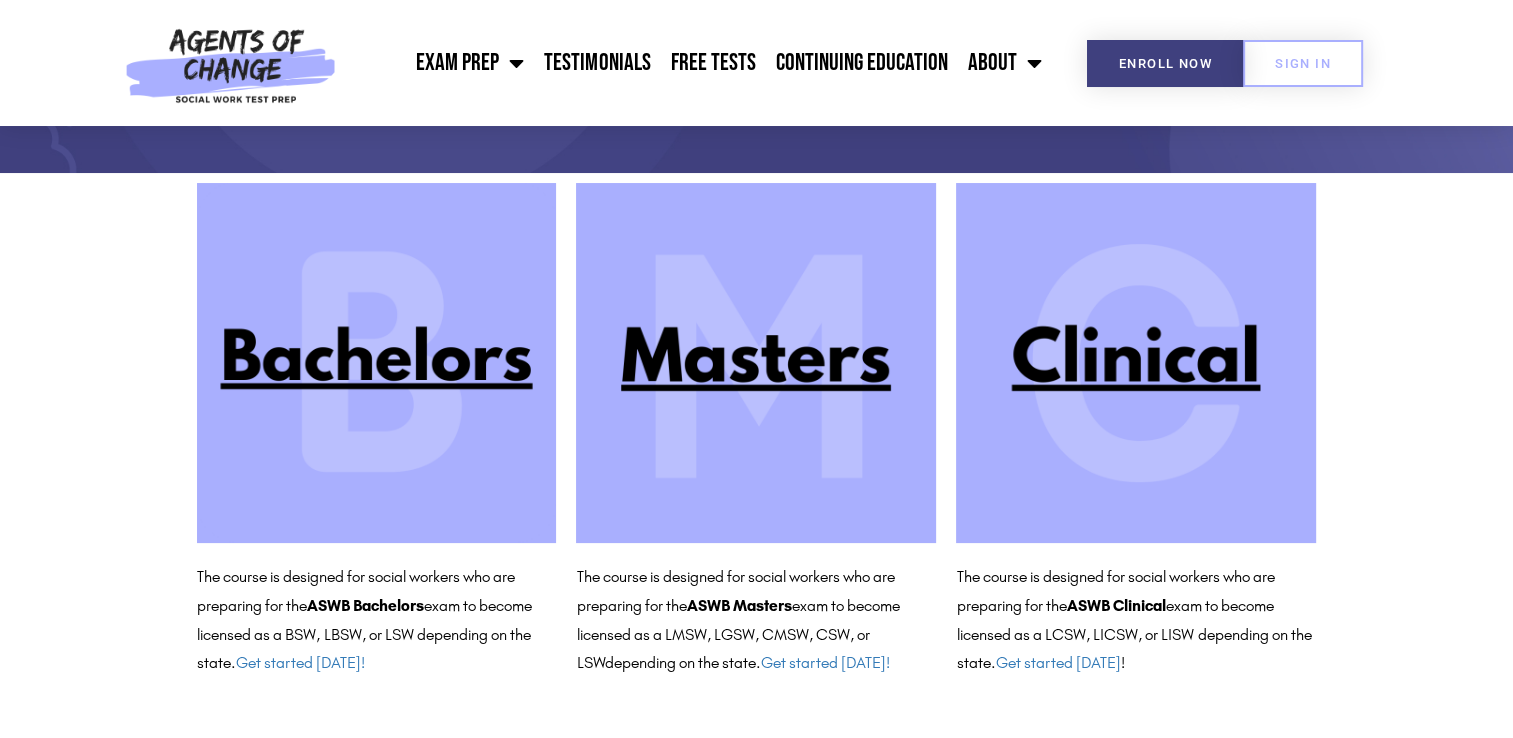 click at bounding box center (1136, 363) 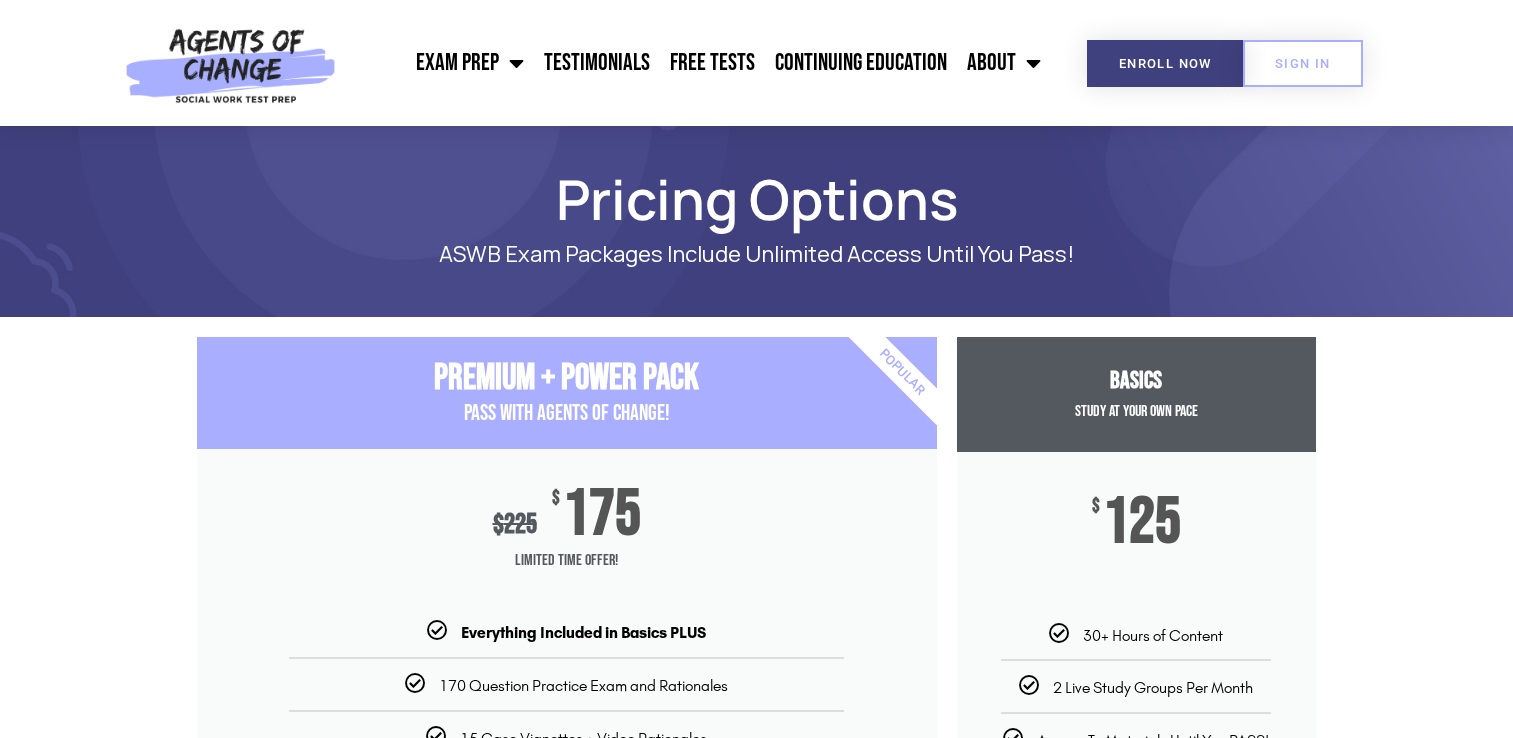 scroll, scrollTop: 0, scrollLeft: 0, axis: both 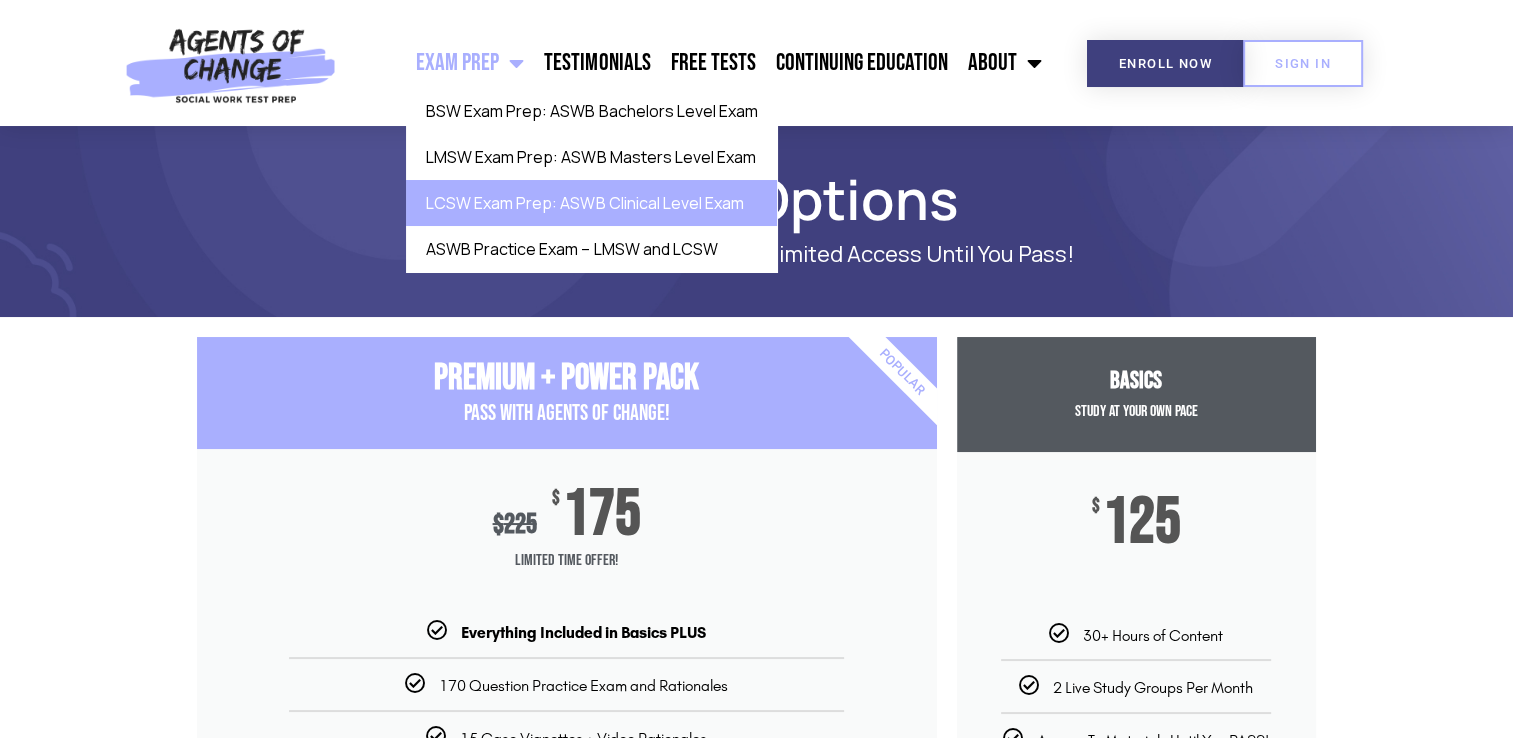 click on "LCSW Exam Prep: ASWB Clinical Level Exam" 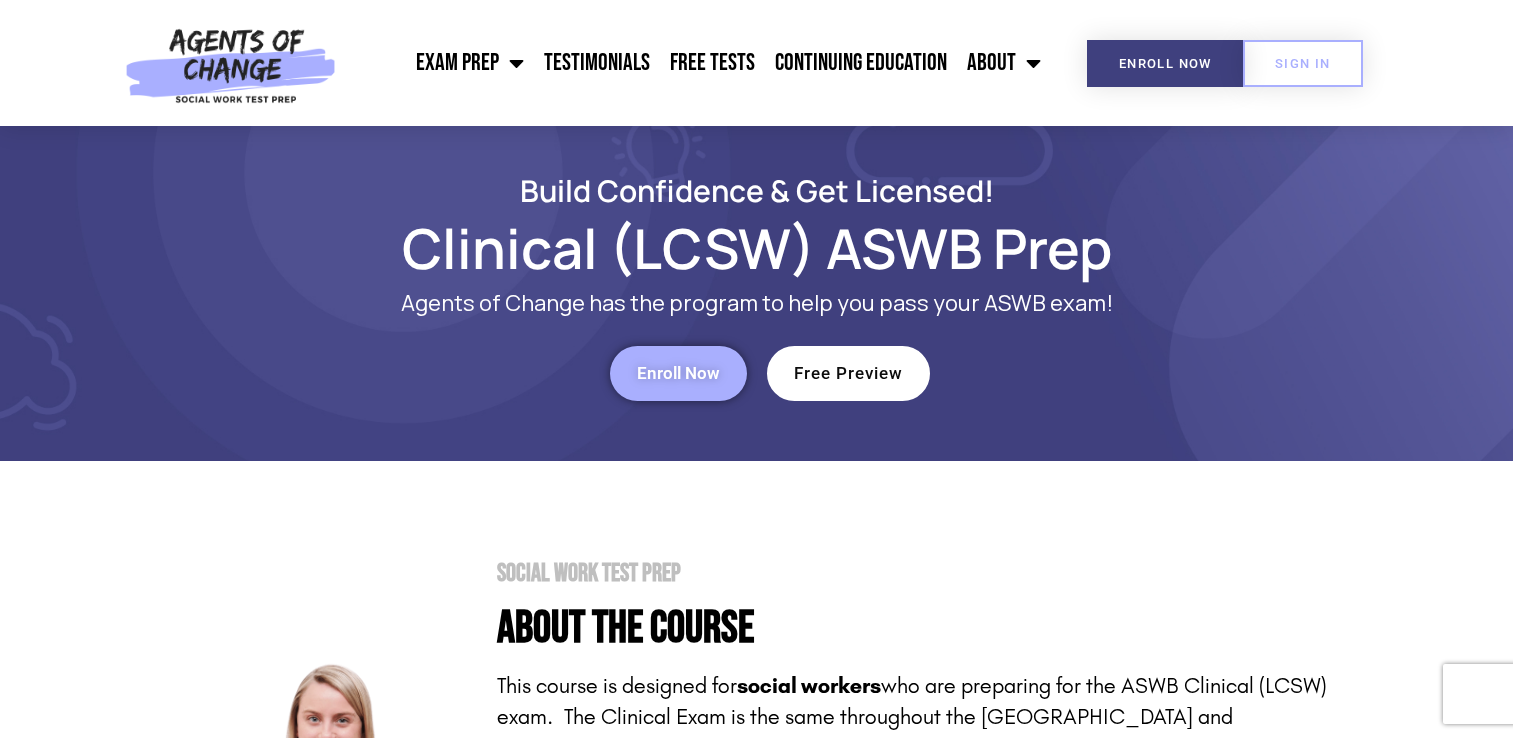 scroll, scrollTop: 0, scrollLeft: 0, axis: both 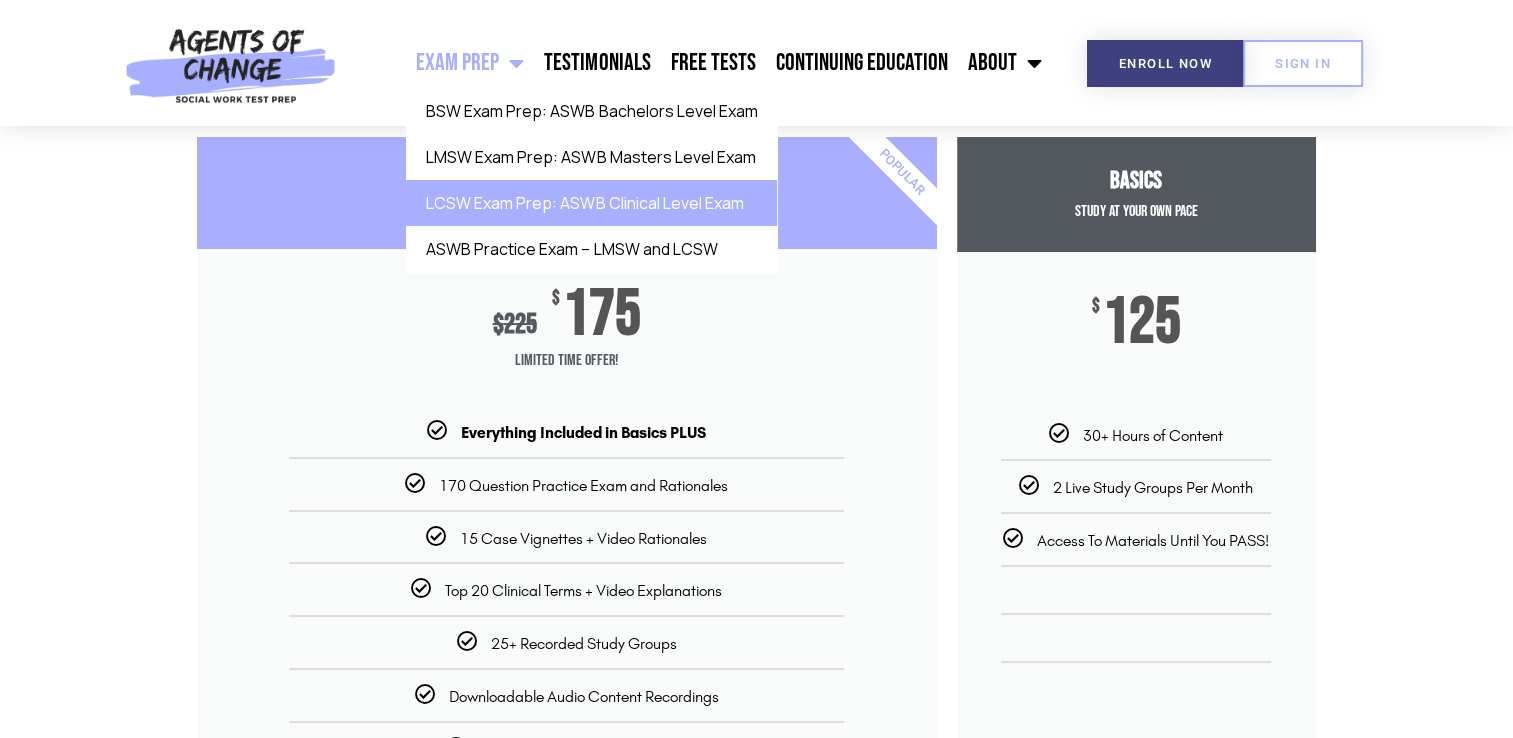 click on "LCSW Exam Prep: ASWB Clinical Level Exam" 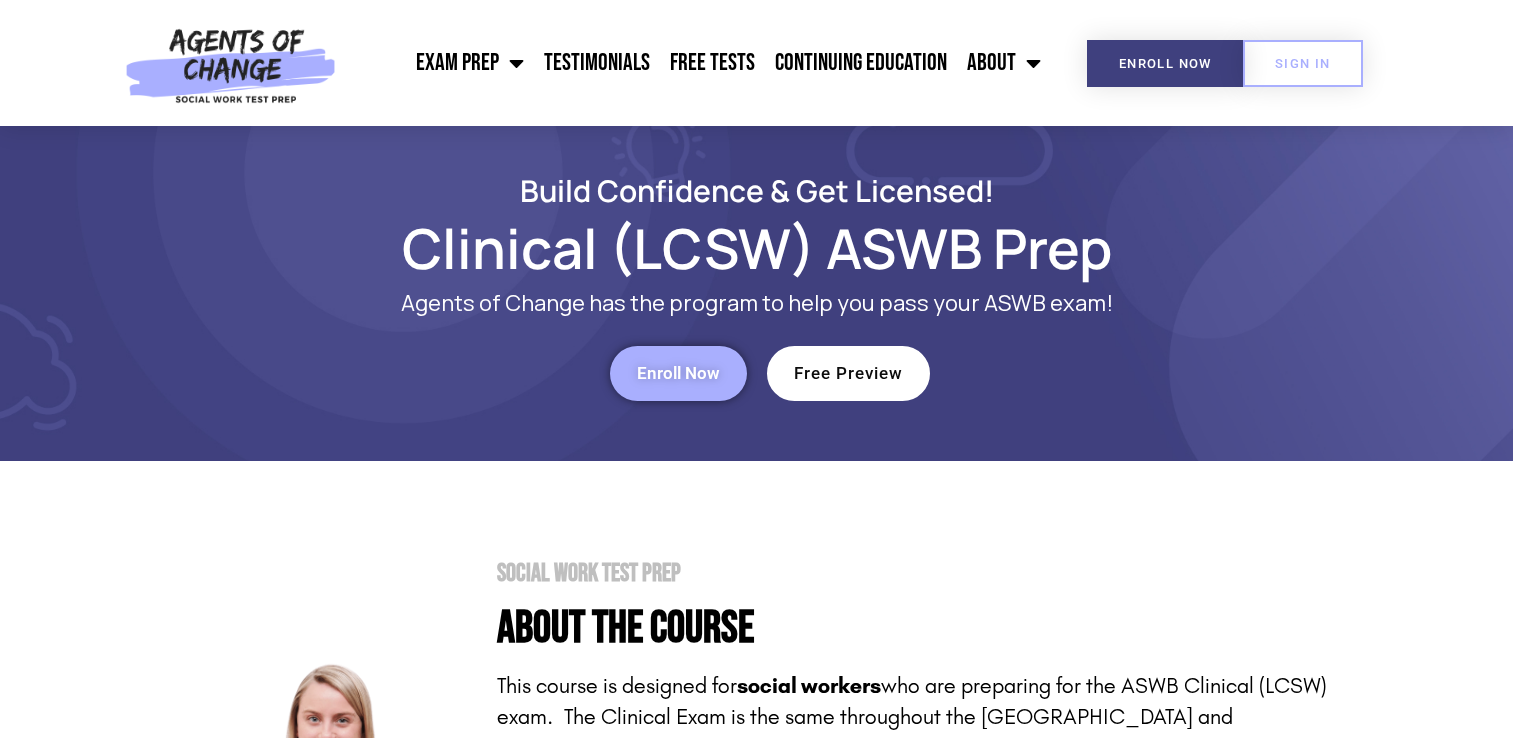 scroll, scrollTop: 0, scrollLeft: 0, axis: both 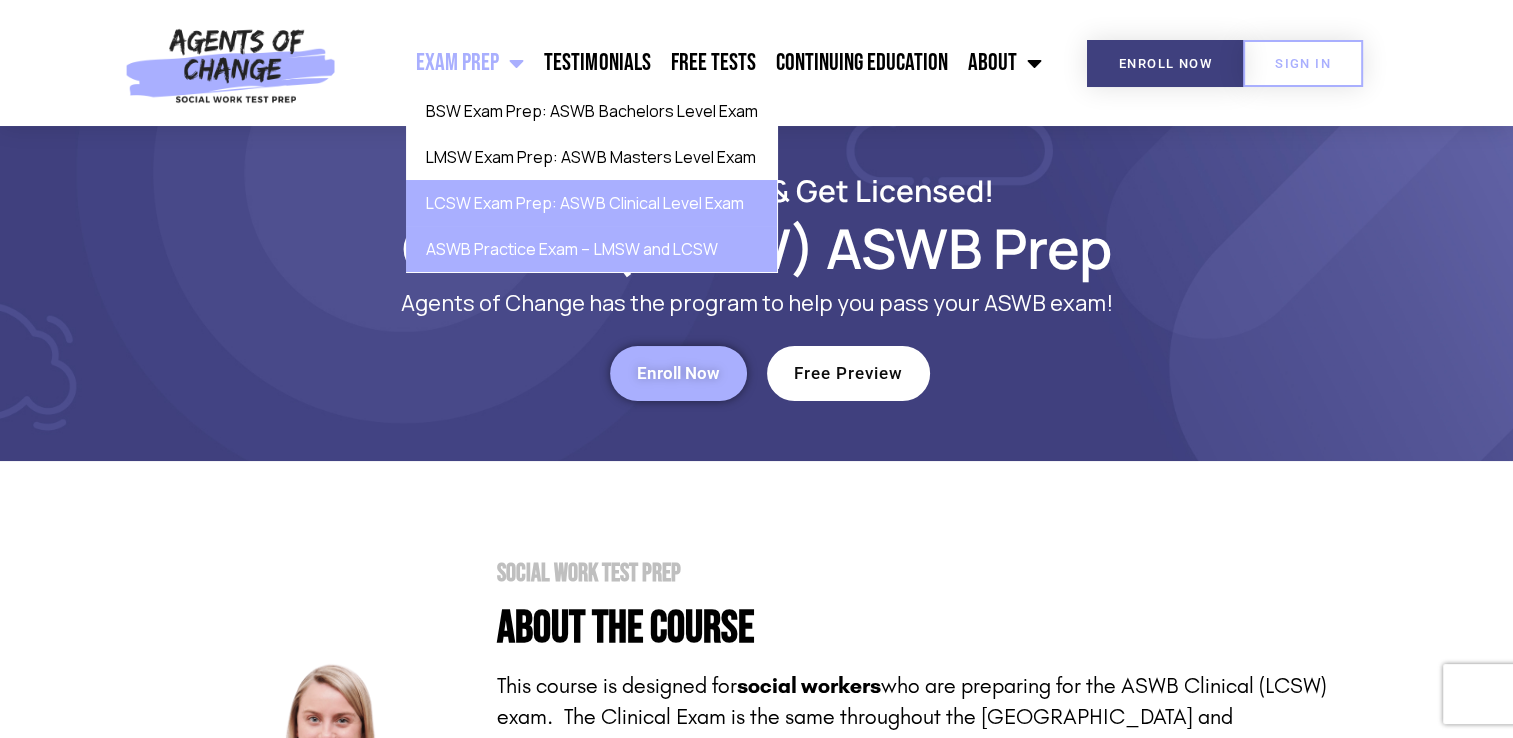click on "ASWB Practice Exam – LMSW and LCSW" 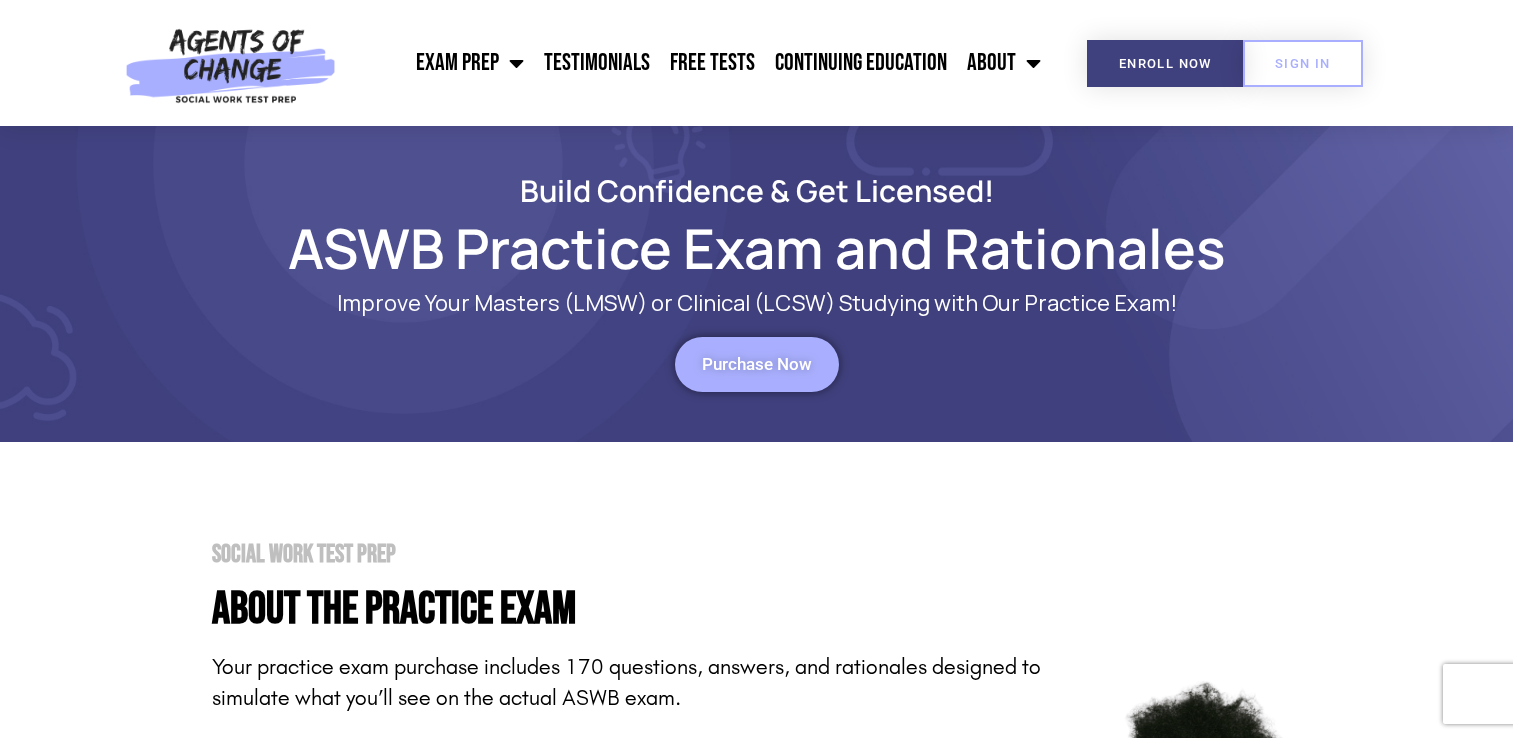 scroll, scrollTop: 0, scrollLeft: 0, axis: both 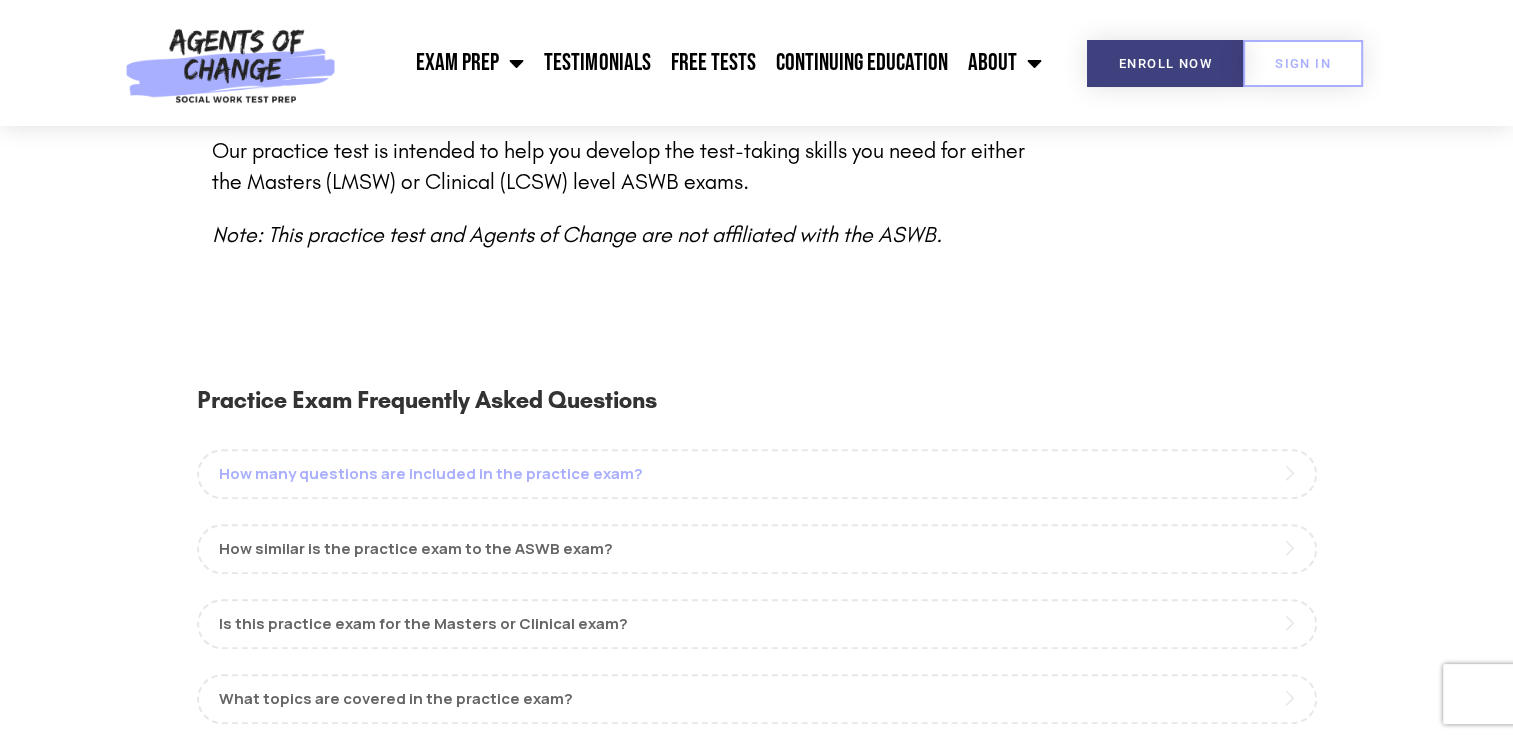 click on "How many questions are included in the practice exam?" at bounding box center (757, 474) 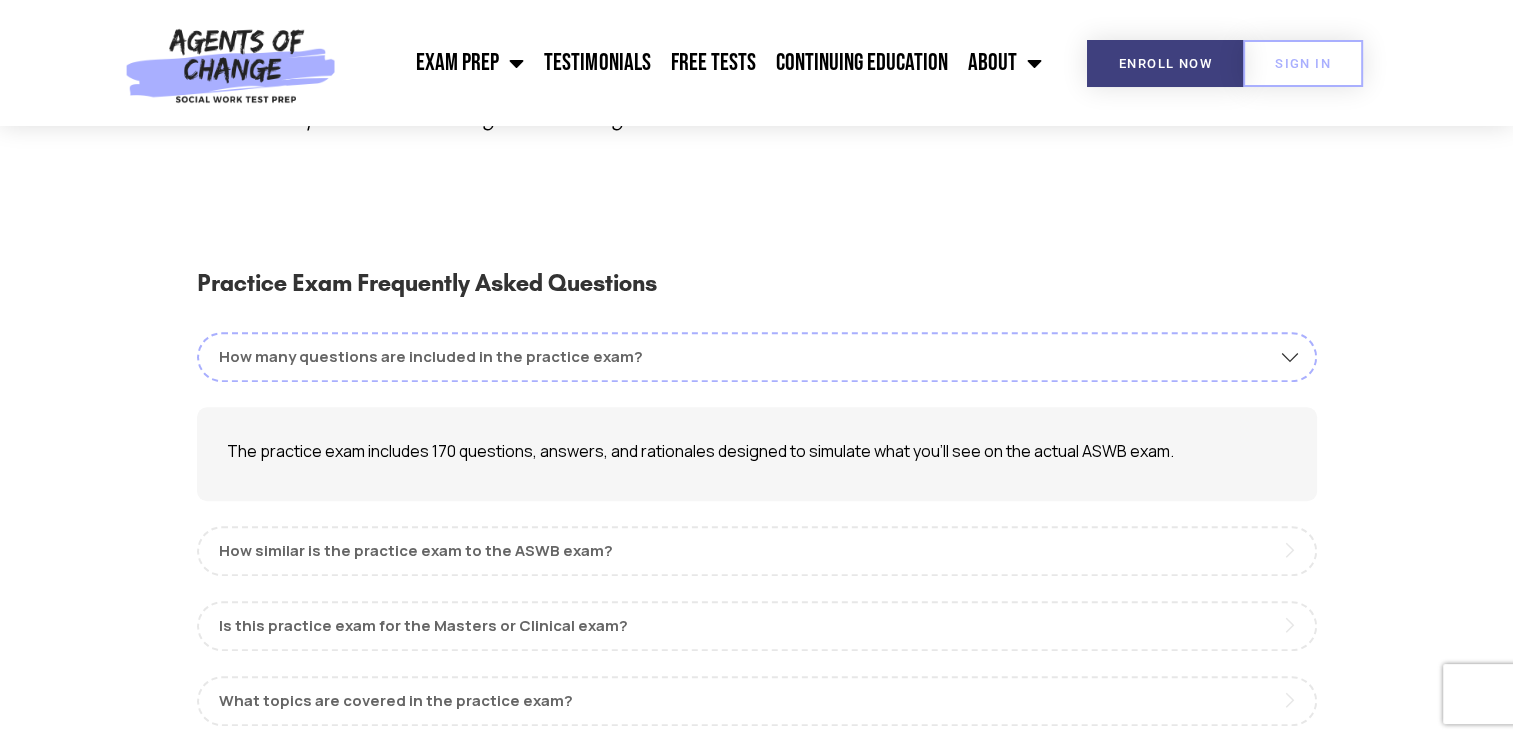 scroll, scrollTop: 1211, scrollLeft: 0, axis: vertical 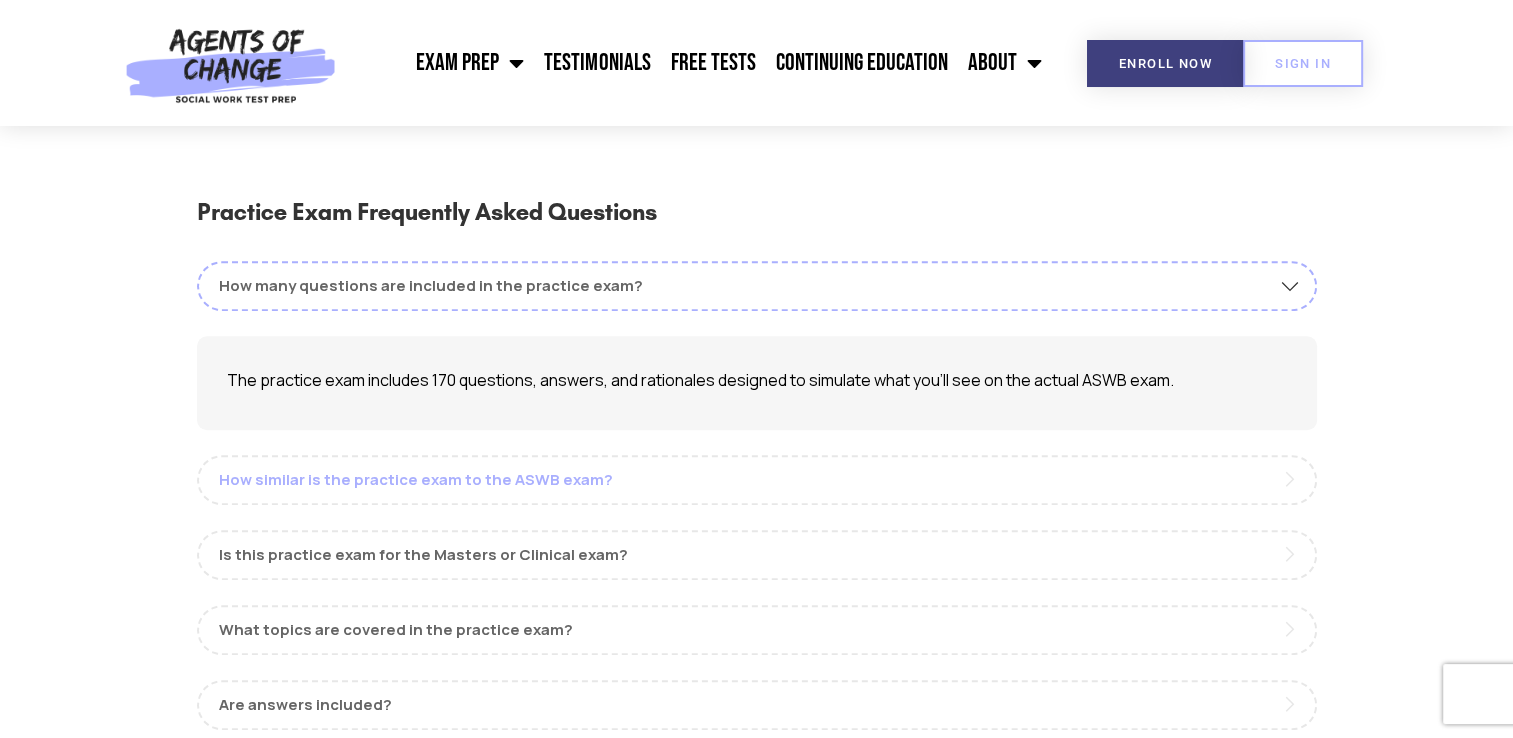 click on "How similar is the practice exam to the ASWB exam?" at bounding box center [757, 480] 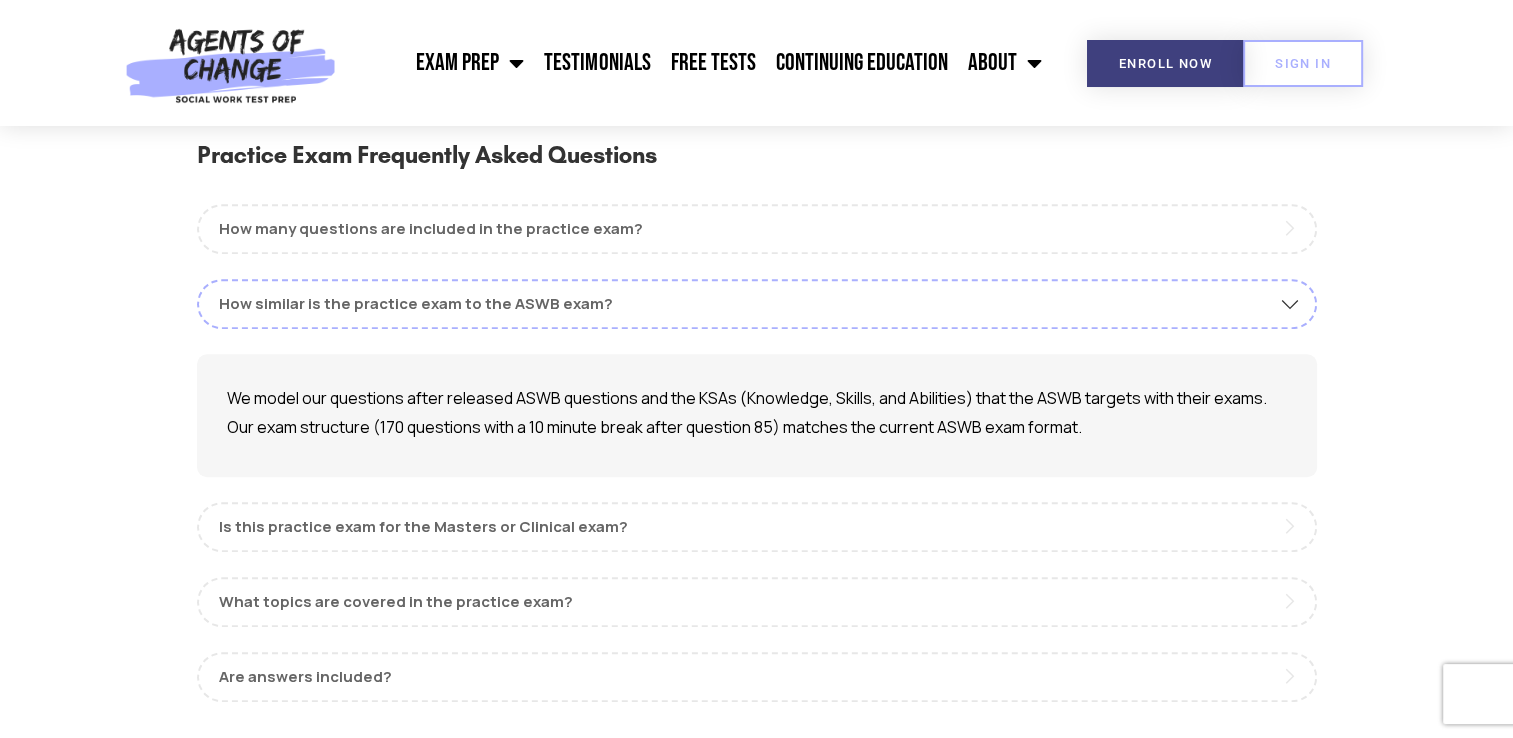 scroll, scrollTop: 1270, scrollLeft: 0, axis: vertical 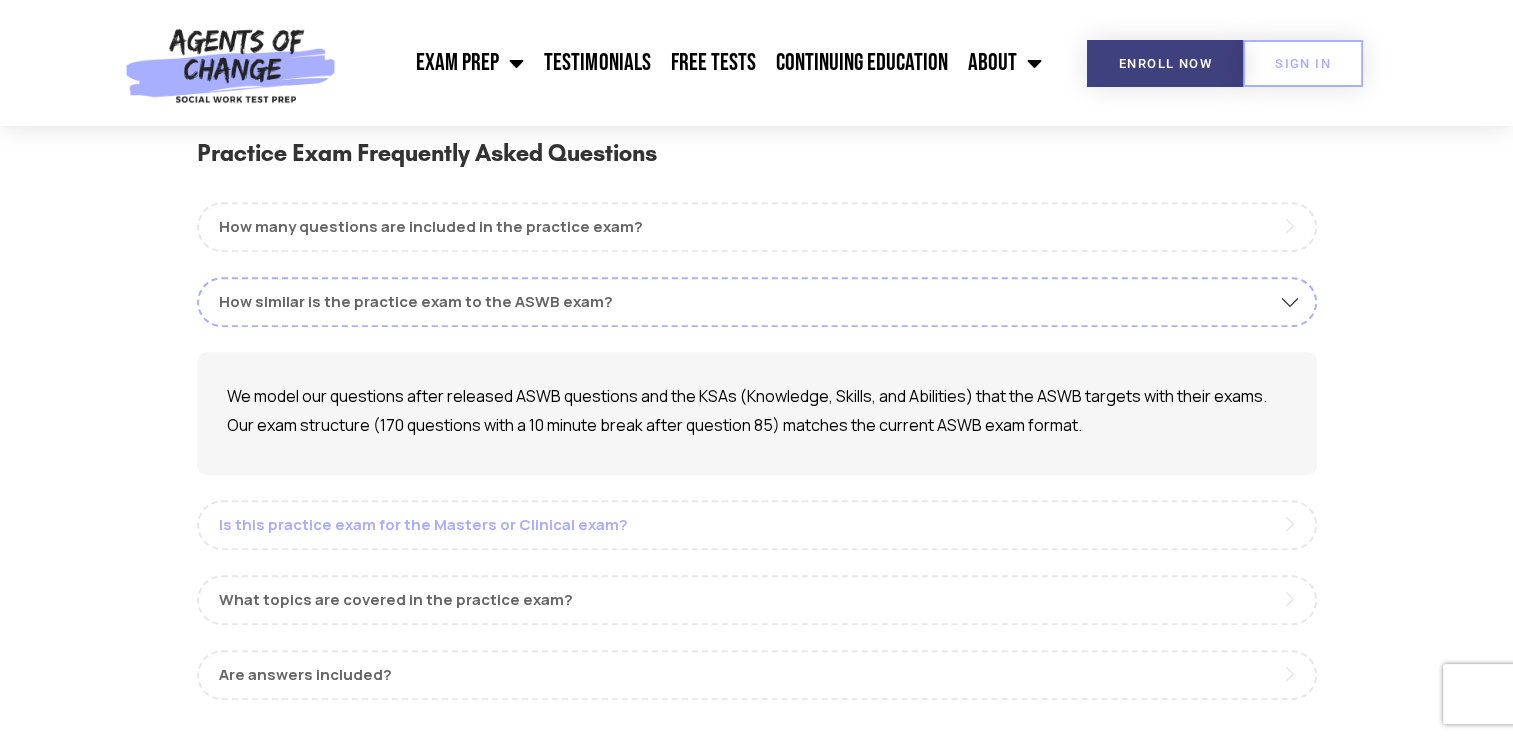 click on "Is this practice exam for the Masters or Clinical exam?" at bounding box center (757, 525) 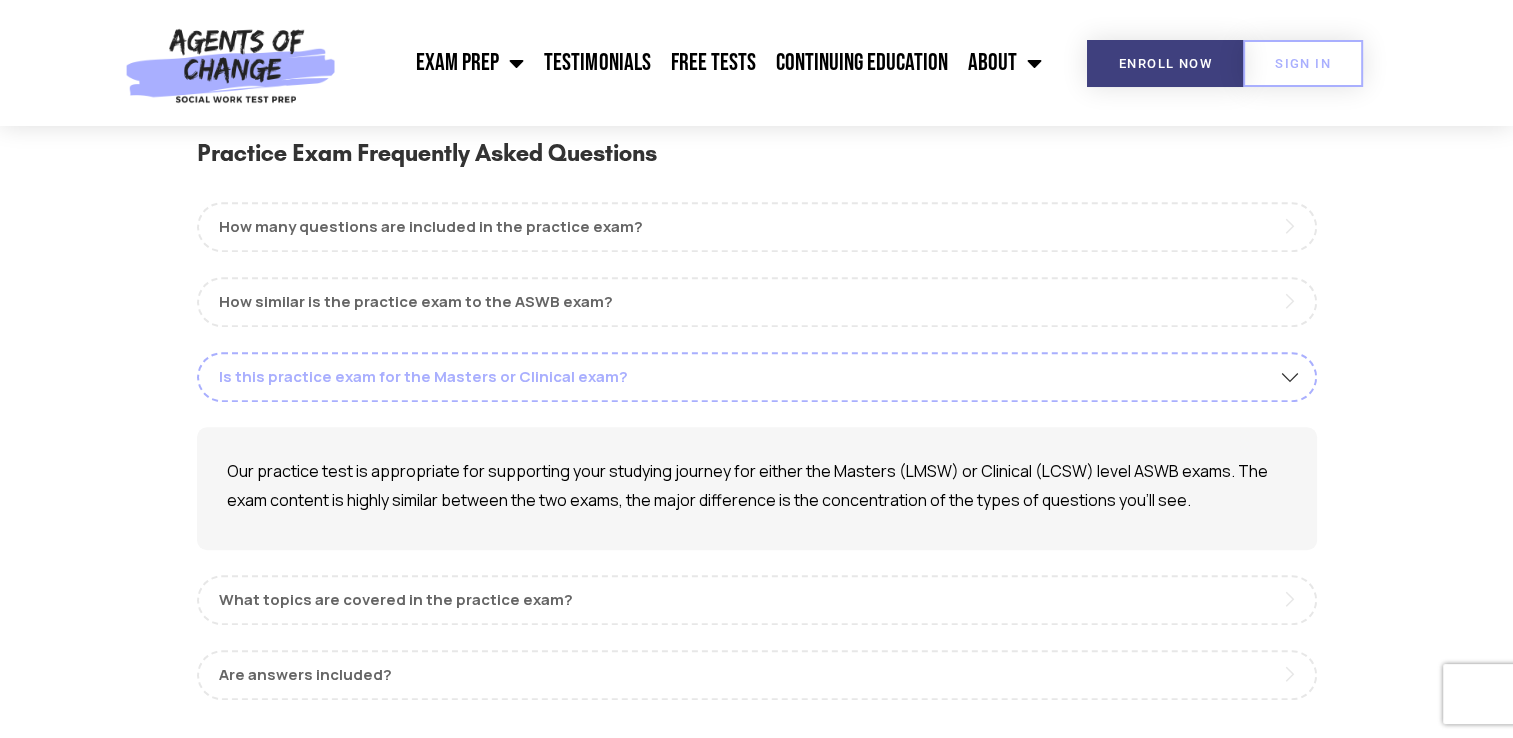 scroll, scrollTop: 1358, scrollLeft: 0, axis: vertical 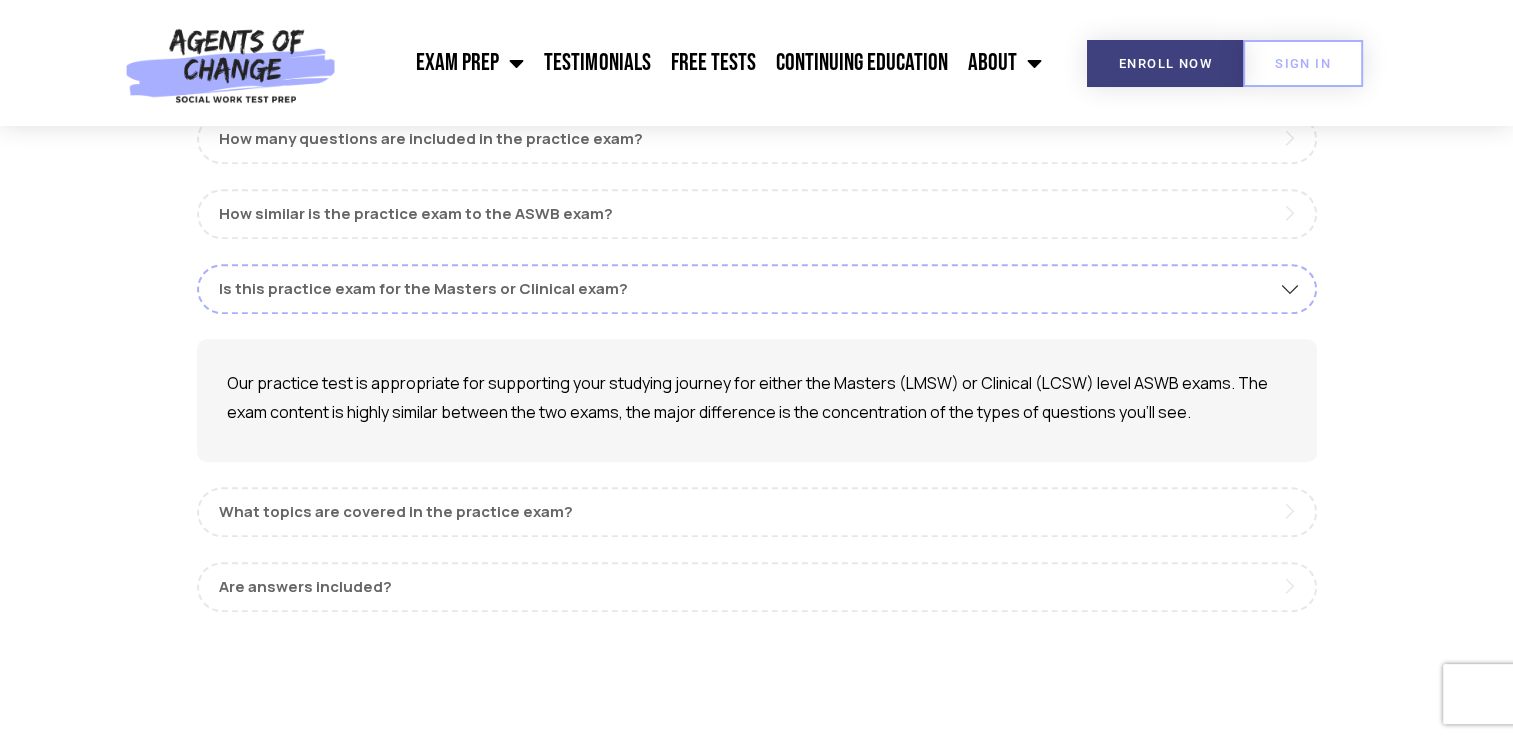 click on "How many questions are included in the practice exam?
The practice exam includes 170 questions, answers, and rationales designed to simulate what you'll see on the actual ASWB exam.
How similar is the practice exam to the ASWB exam?
We model our questions after released ASWB questions and the KSAs (Knowledge, Skills, and Abilities) that the ASWB targets with their exams. Our exam structure (170 questions with a 10 minute break after question 85) matches the current ASWB exam format.
Is this practice exam for the Masters or Clinical exam?
What topics are covered in the practice exam?" at bounding box center (757, 363) 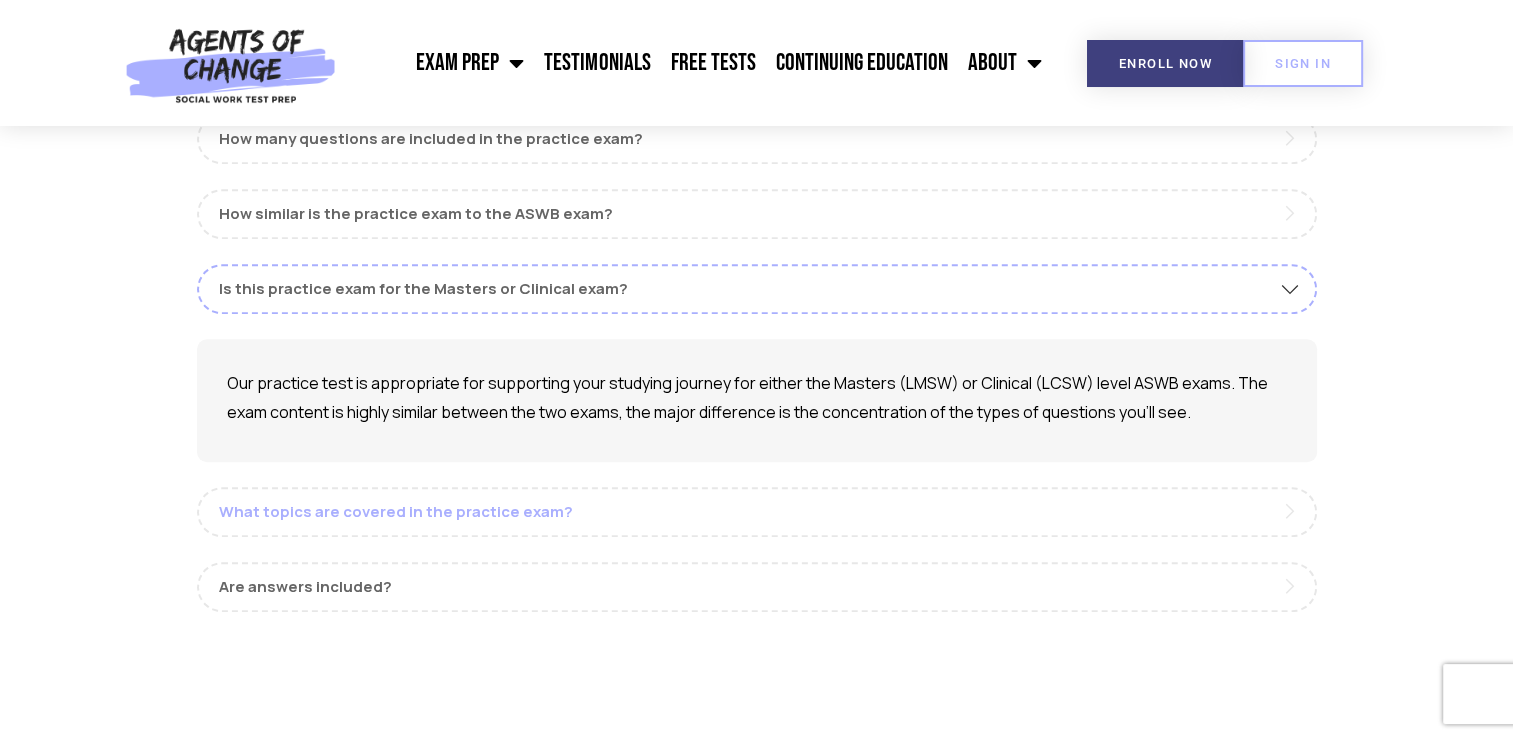 click on "What topics are covered in the practice exam?" at bounding box center [757, 512] 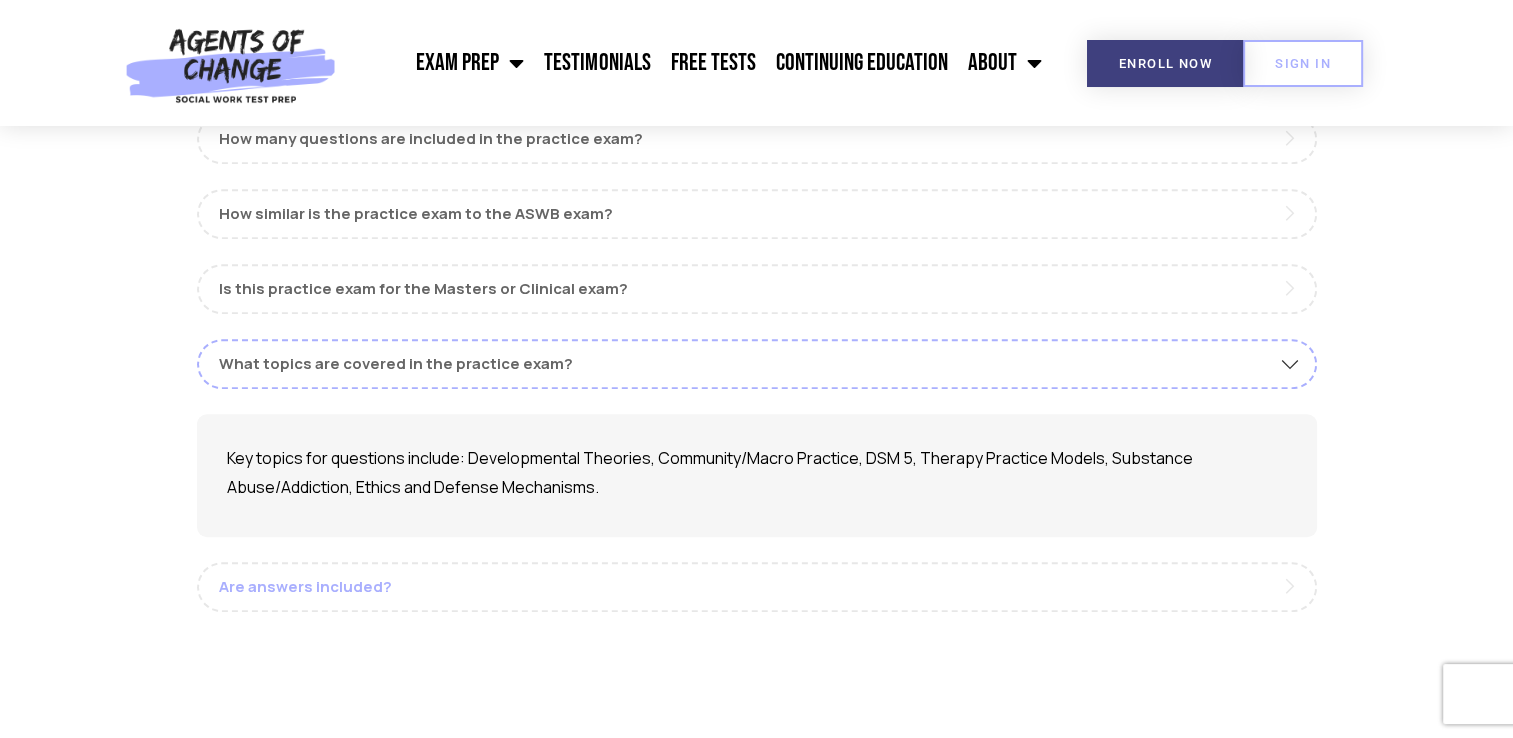 click on "Are answers included?" at bounding box center (757, 587) 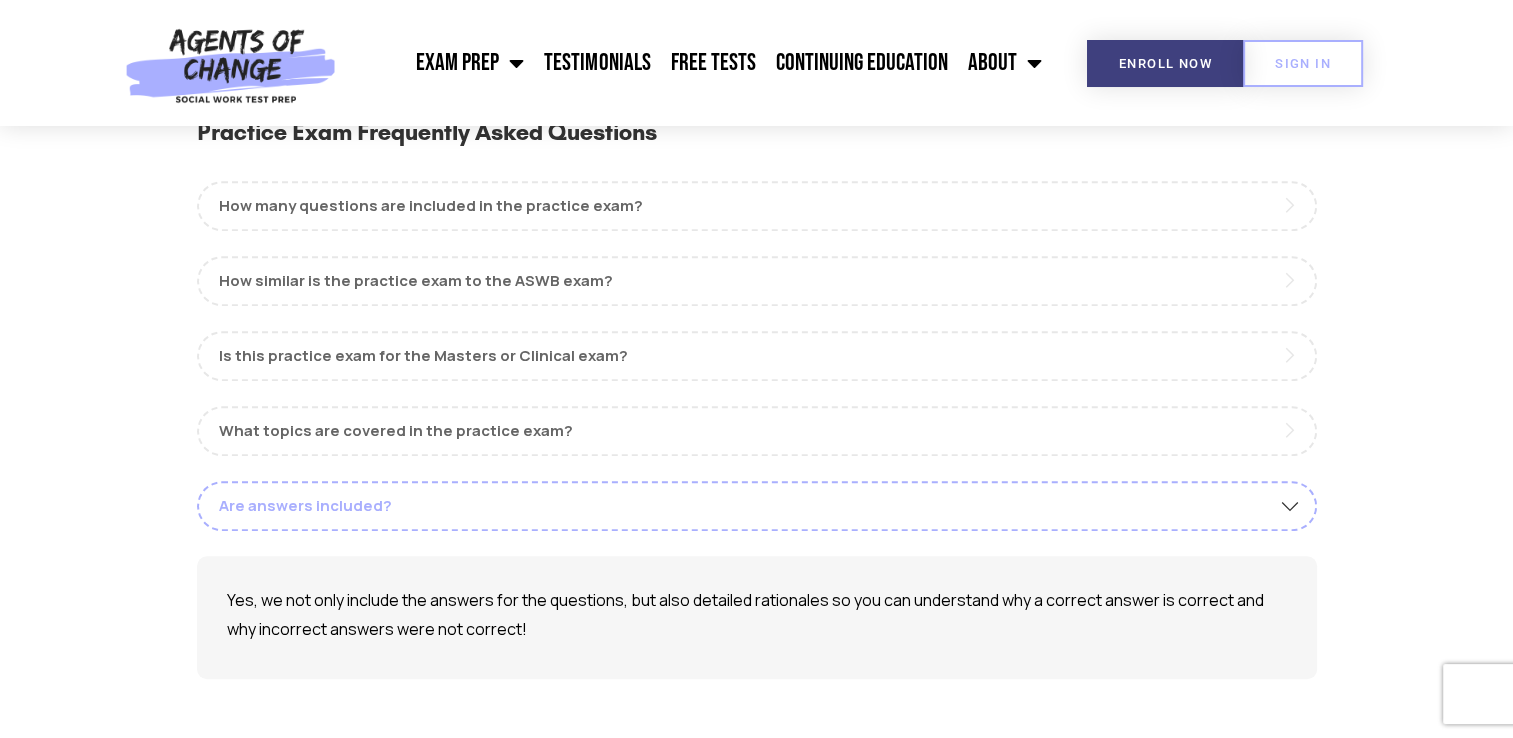 scroll, scrollTop: 1290, scrollLeft: 0, axis: vertical 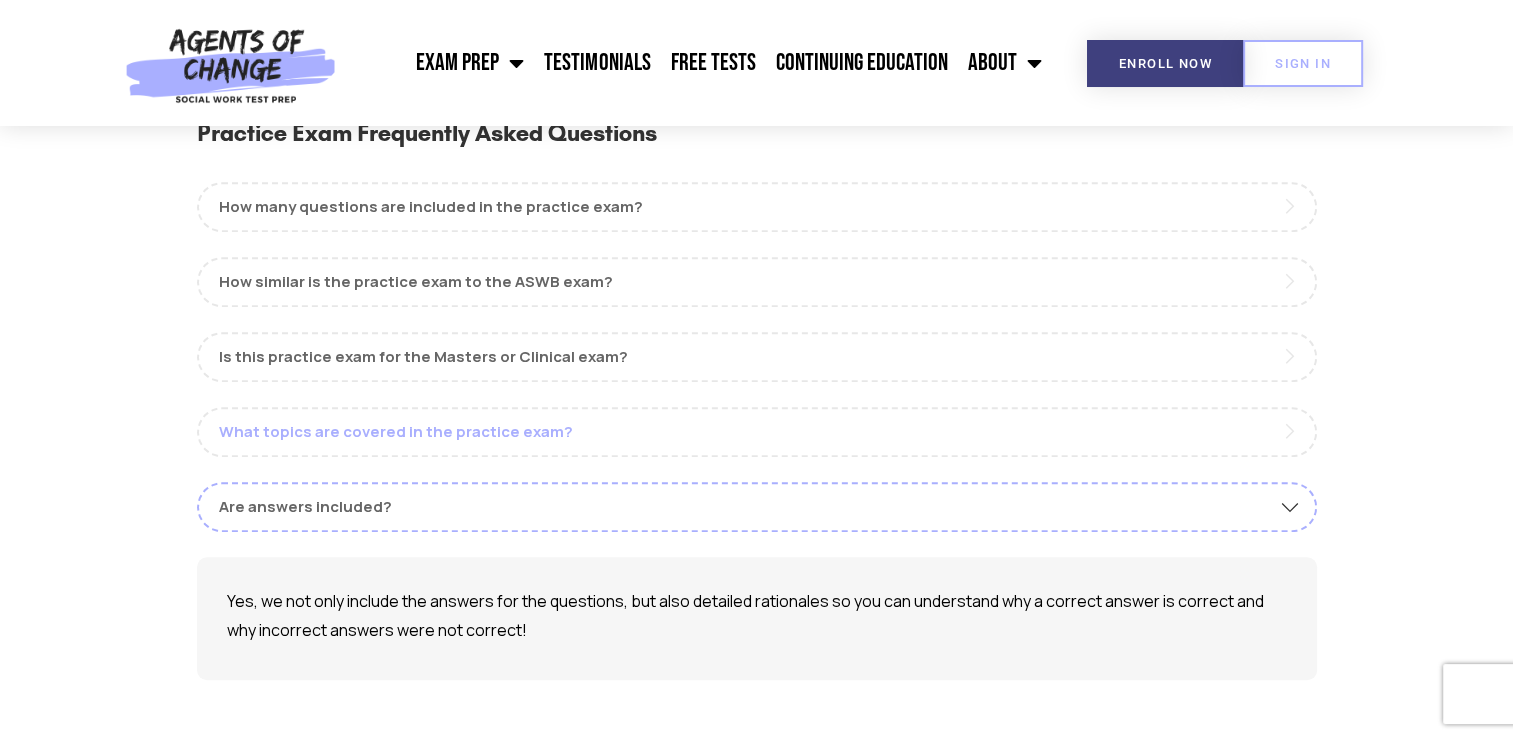 click on "What topics are covered in the practice exam?" at bounding box center (757, 432) 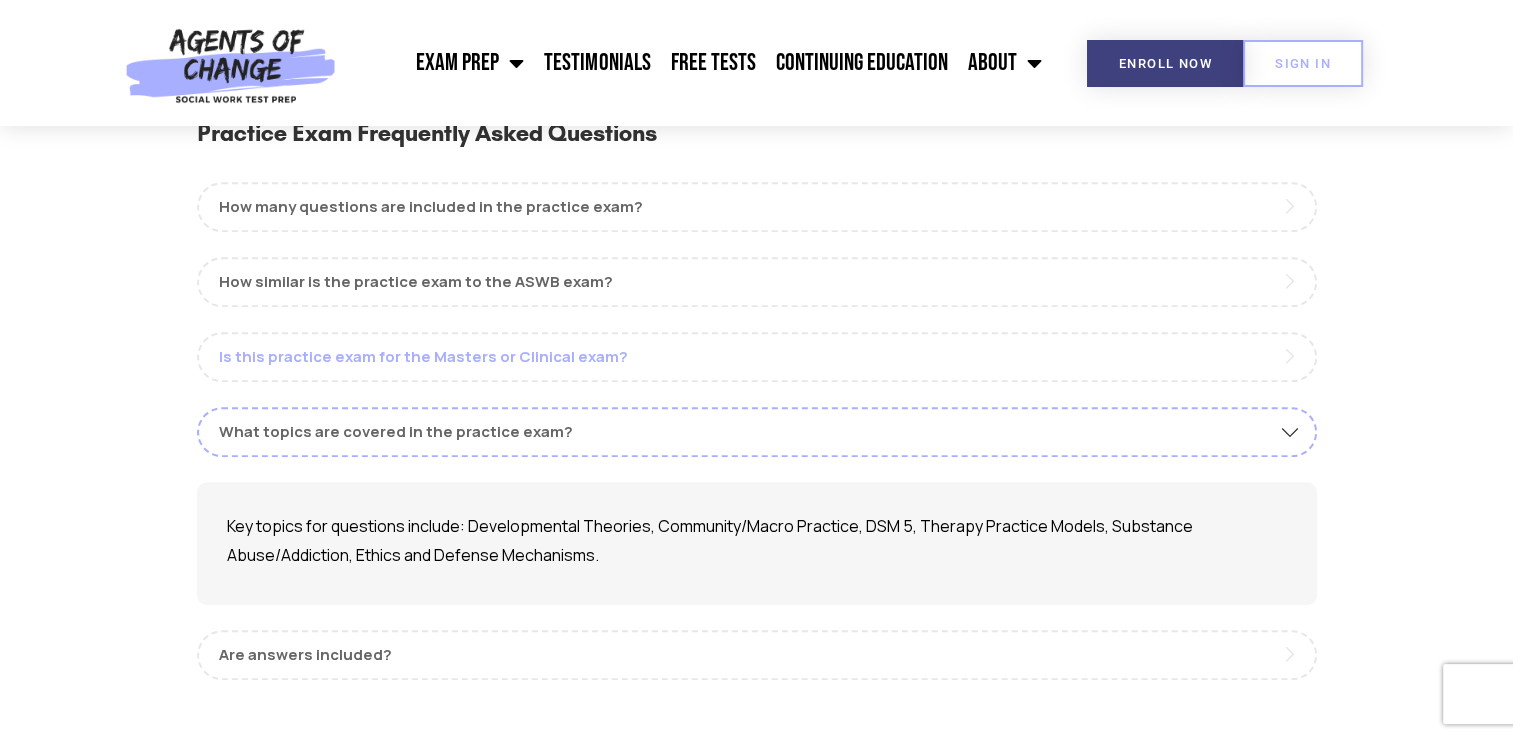 click on "Is this practice exam for the Masters or Clinical exam?" at bounding box center (757, 357) 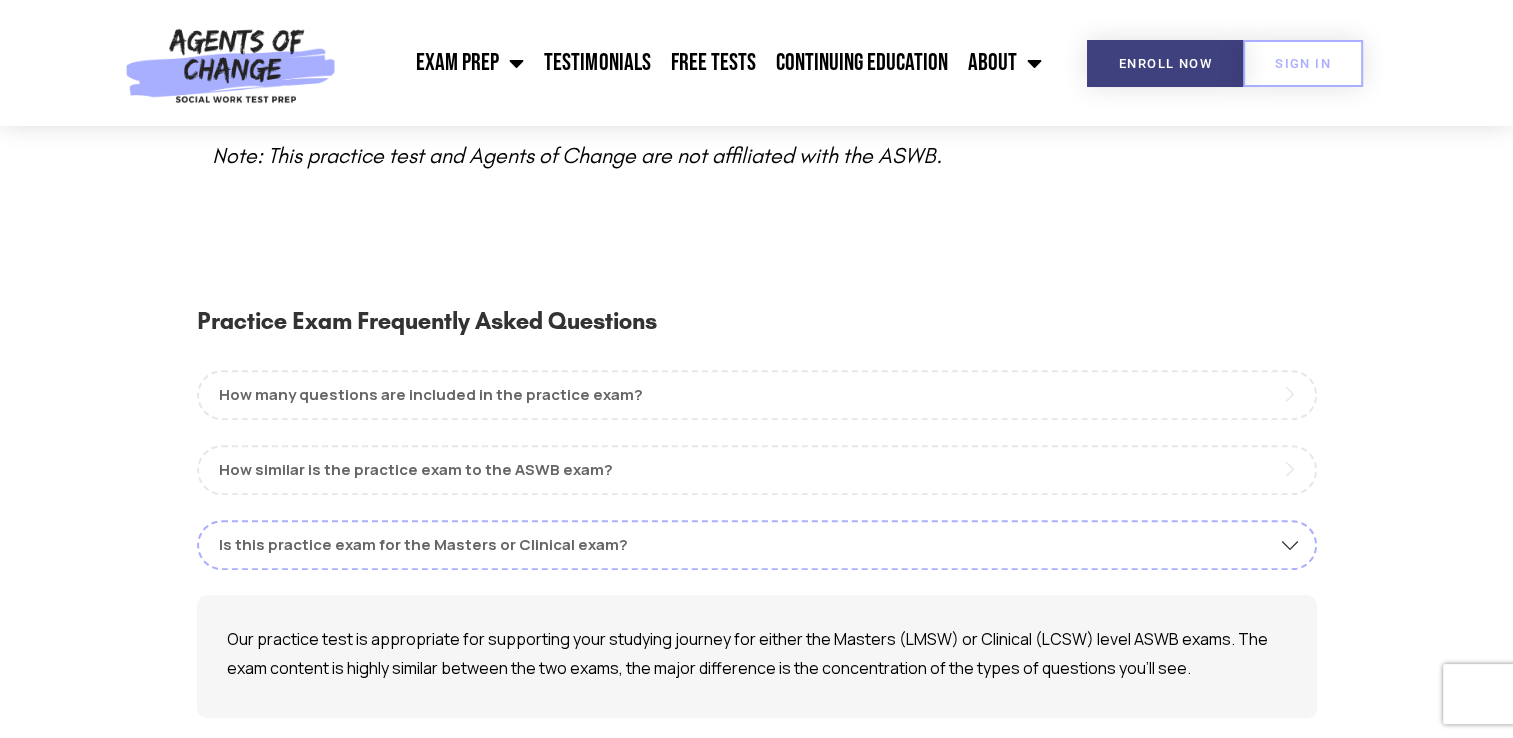 scroll, scrollTop: 1100, scrollLeft: 0, axis: vertical 